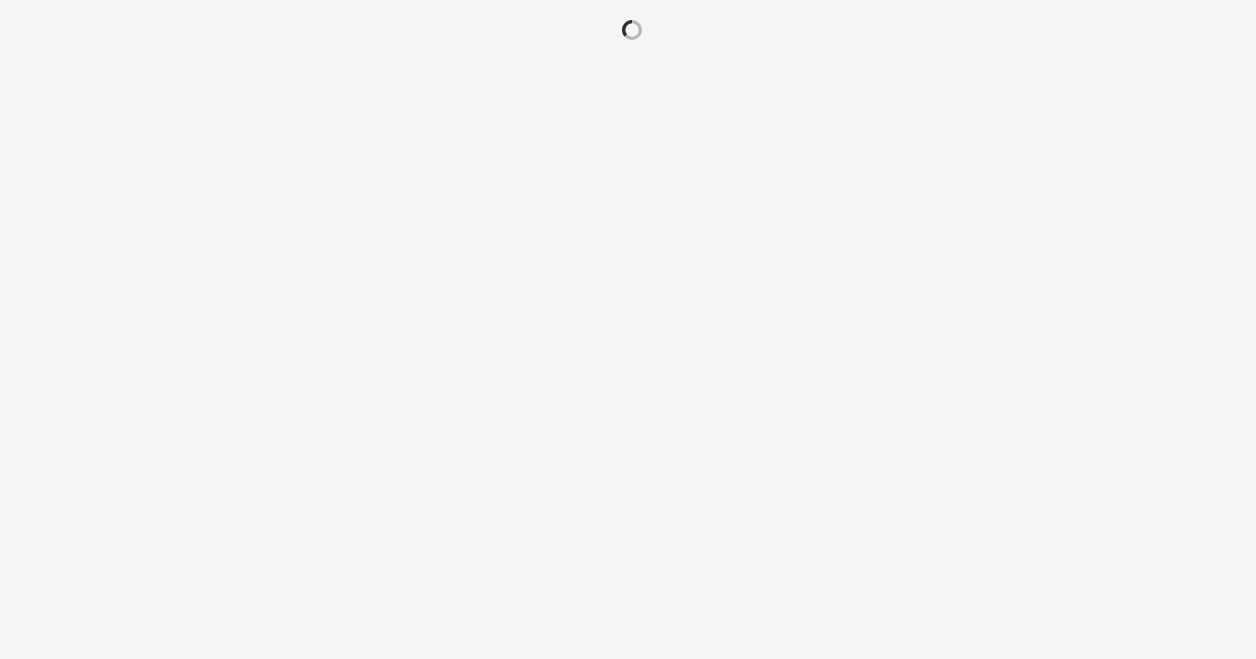 scroll, scrollTop: 0, scrollLeft: 0, axis: both 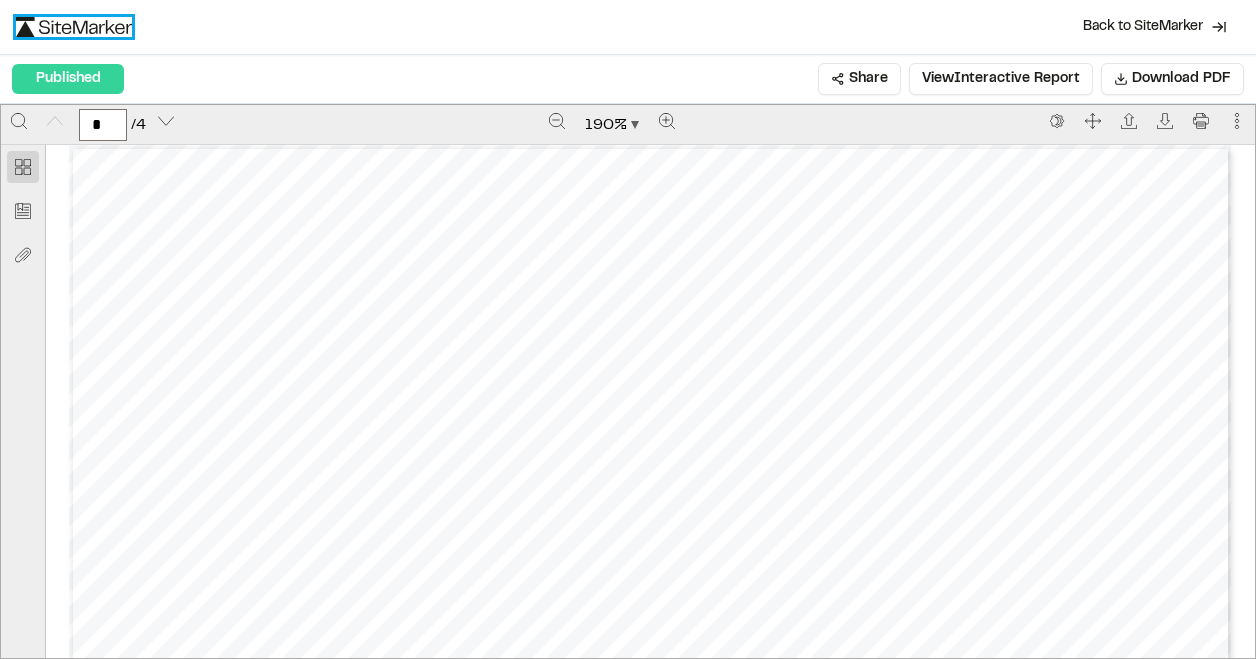 click at bounding box center (74, 27) 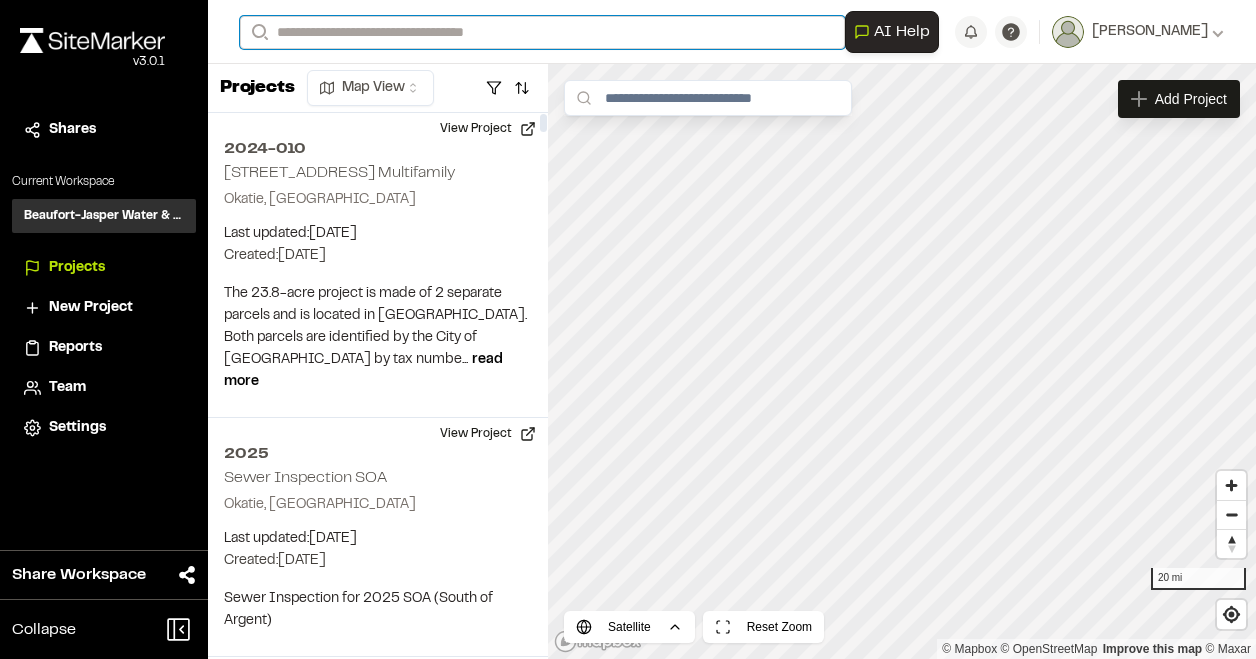 click on "Search" at bounding box center [542, 32] 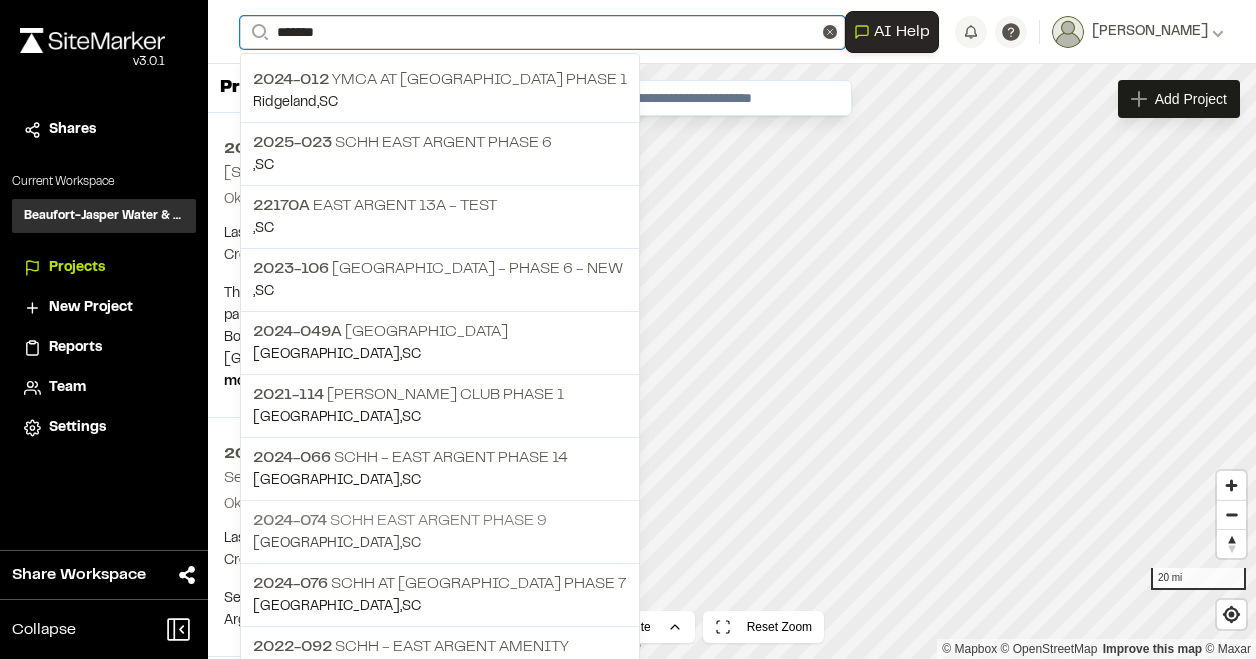 type on "*******" 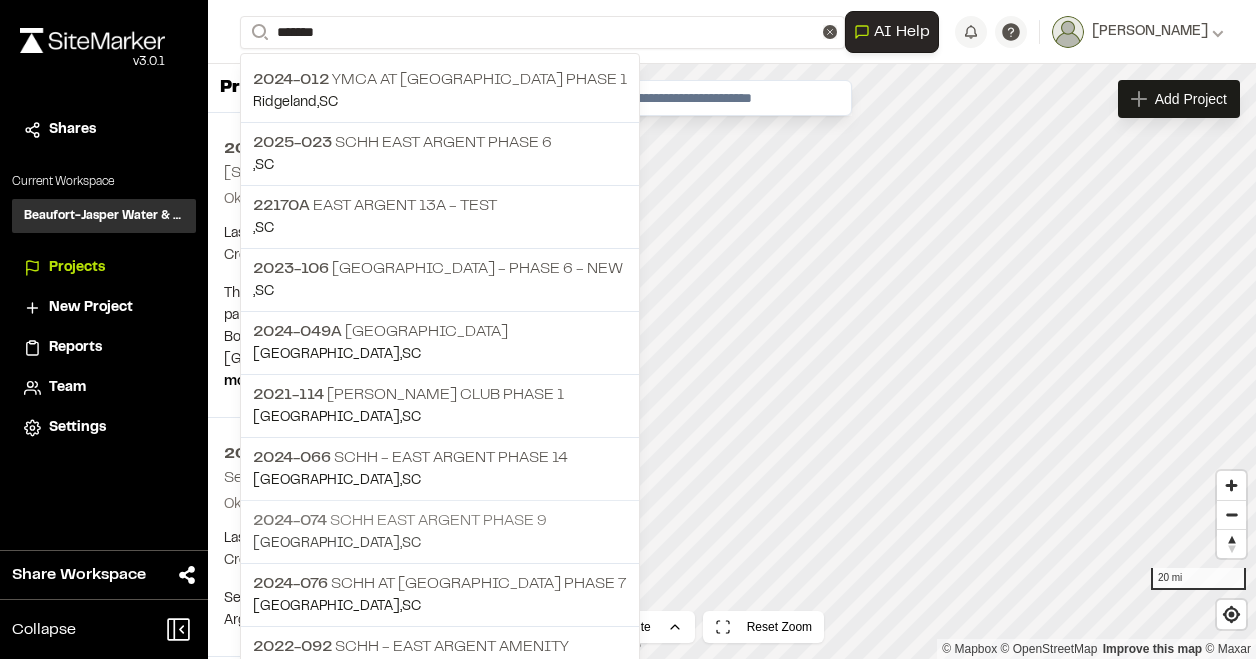 click on "2024-074" at bounding box center (290, 521) 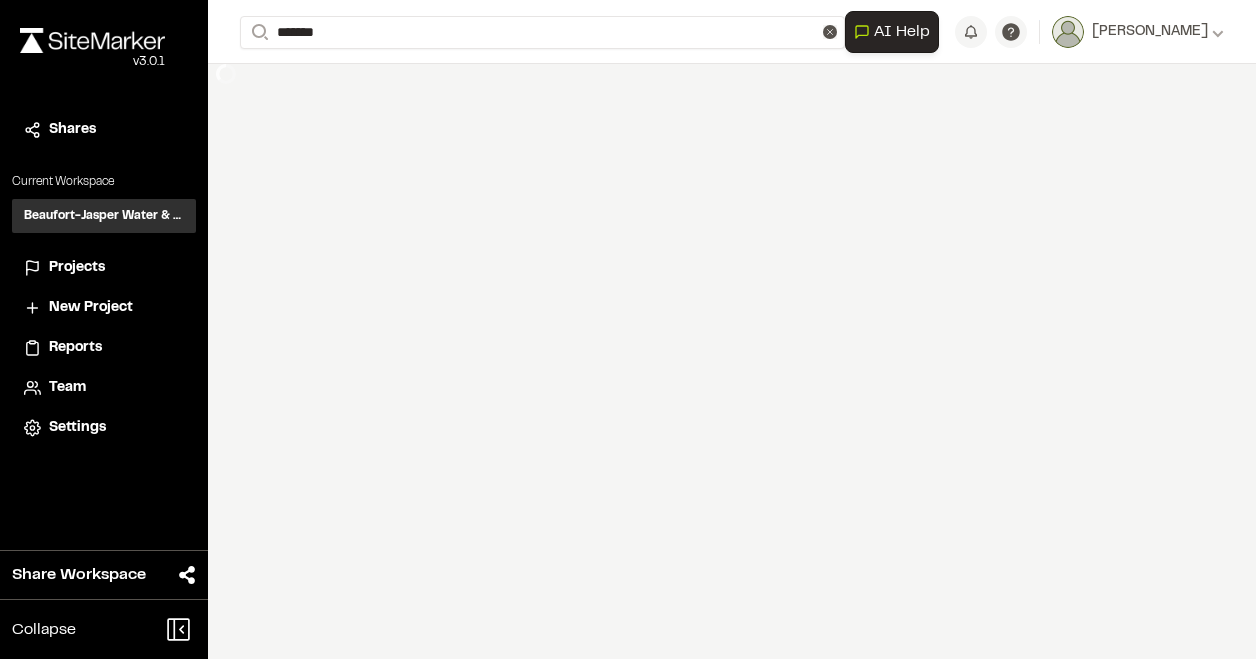 type 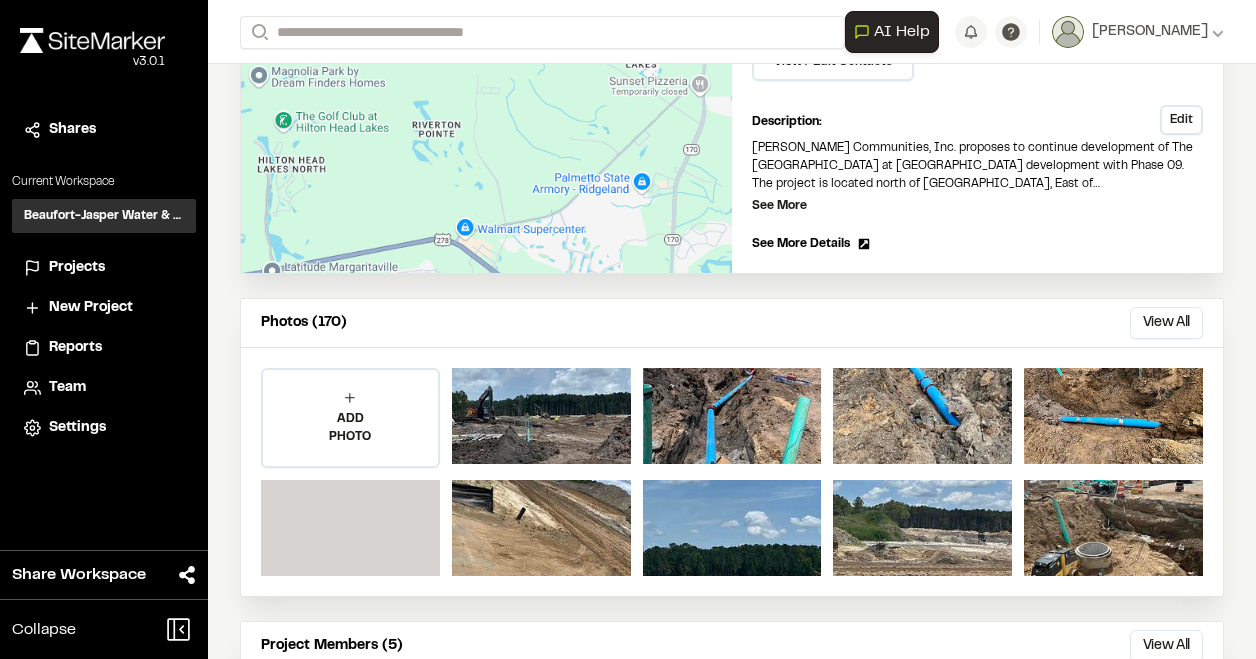 scroll, scrollTop: 500, scrollLeft: 0, axis: vertical 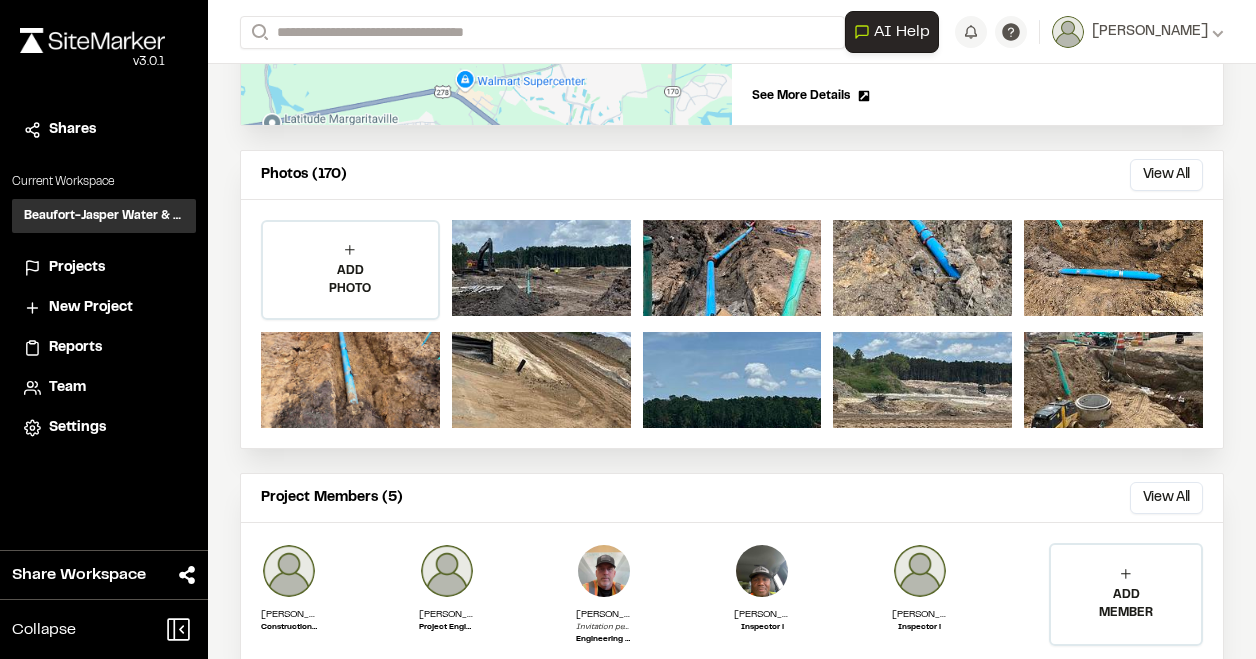 click on "View All" at bounding box center [1166, 175] 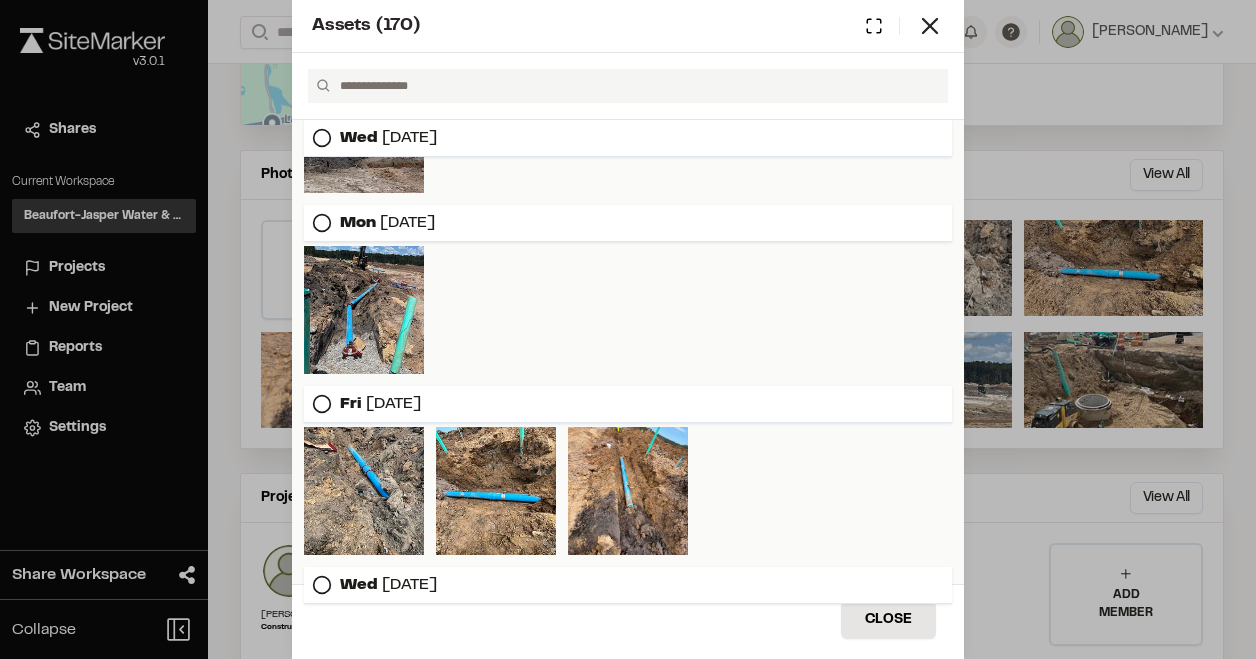 scroll, scrollTop: 0, scrollLeft: 0, axis: both 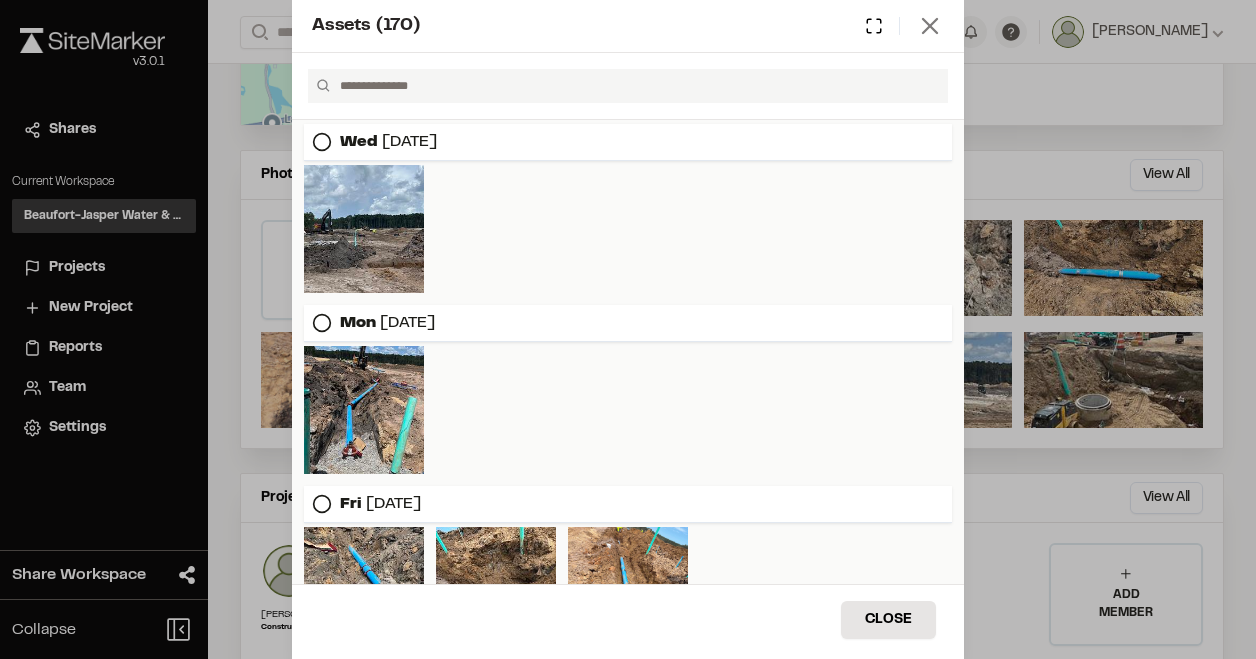 click 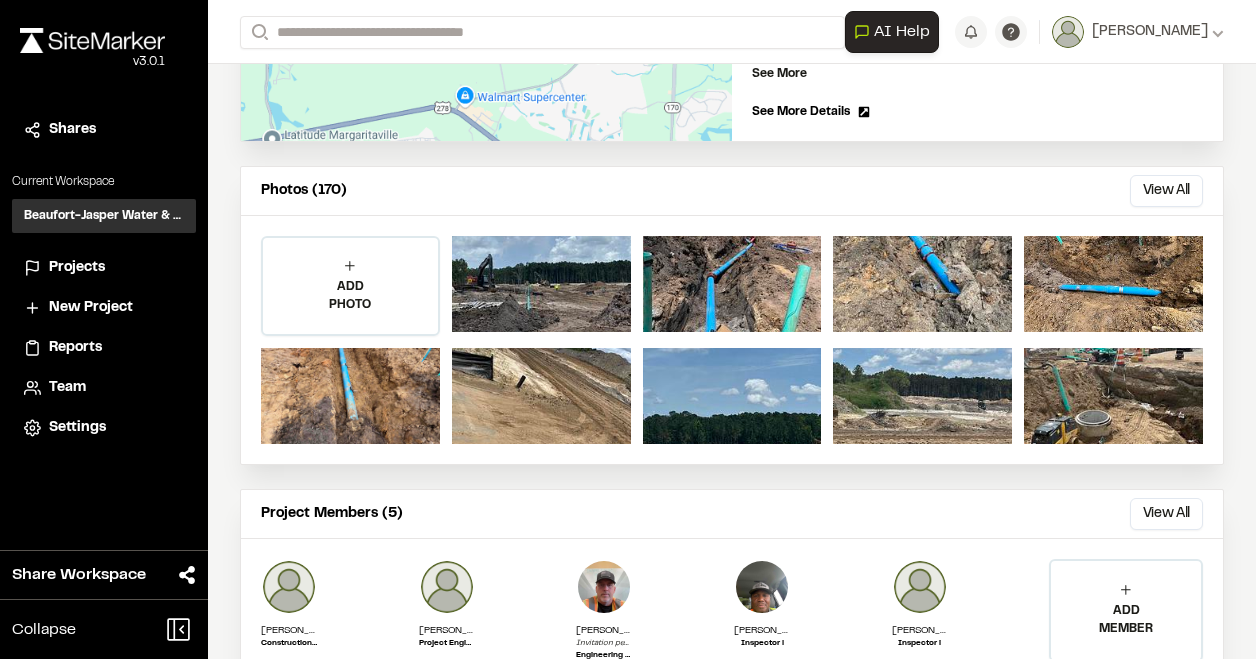 scroll, scrollTop: 0, scrollLeft: 0, axis: both 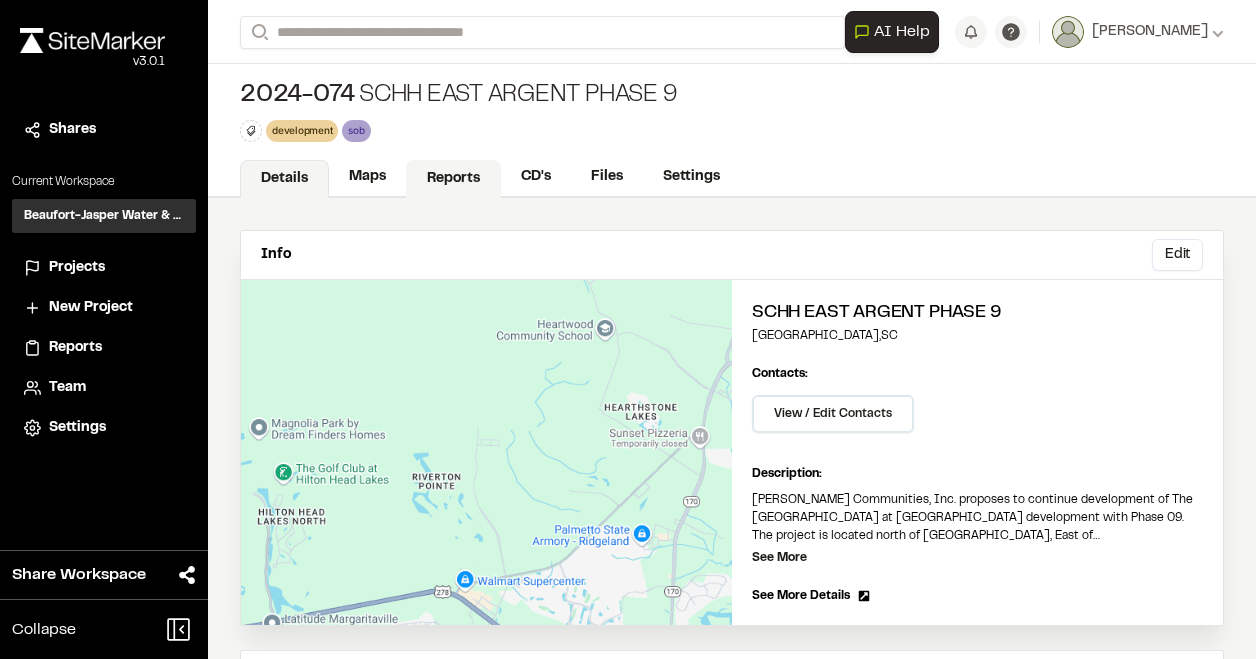 click on "Reports" at bounding box center [453, 179] 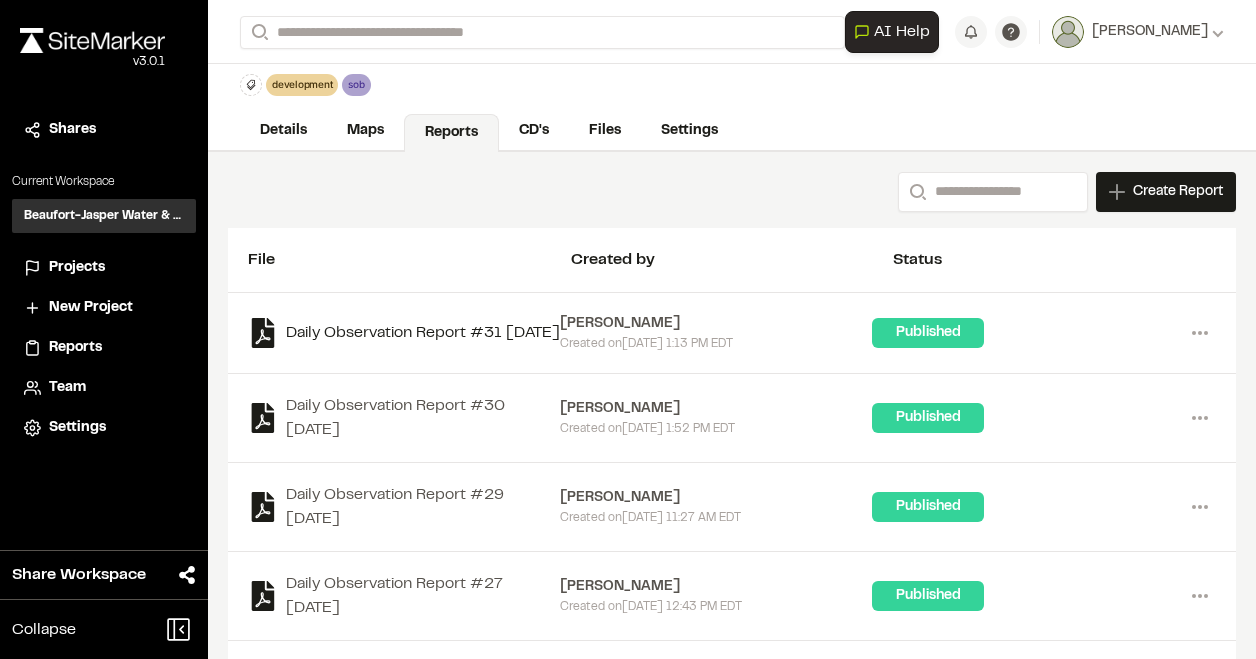 scroll, scrollTop: 0, scrollLeft: 0, axis: both 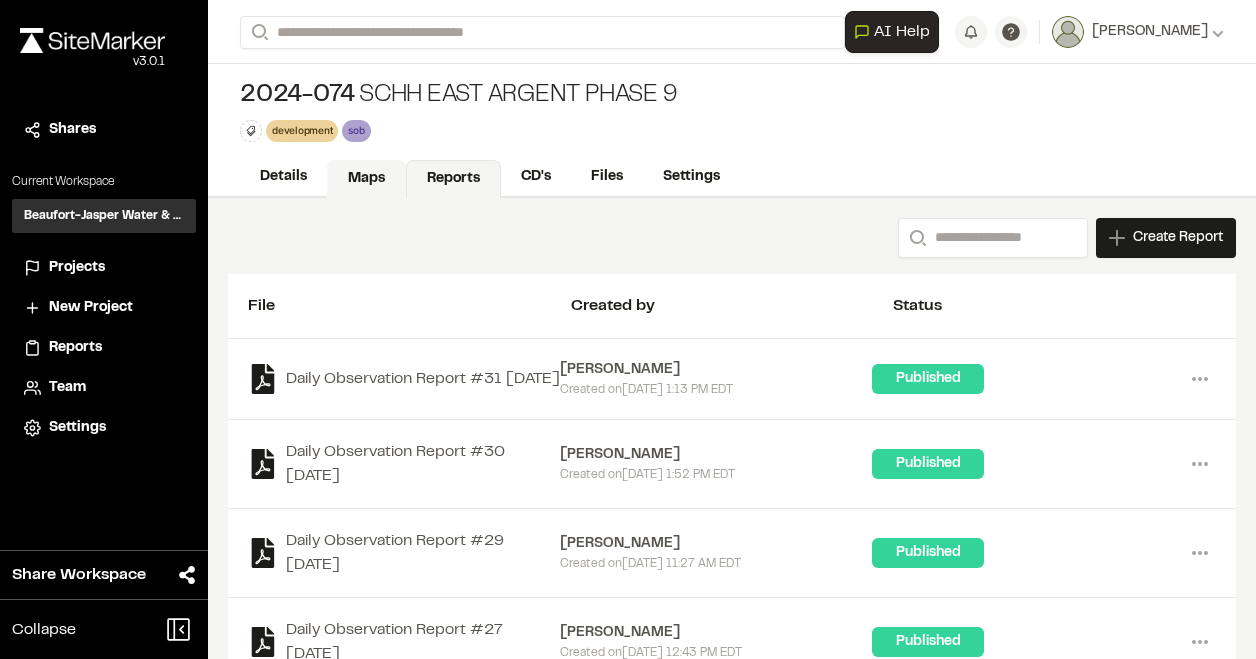 click on "Maps" at bounding box center [366, 179] 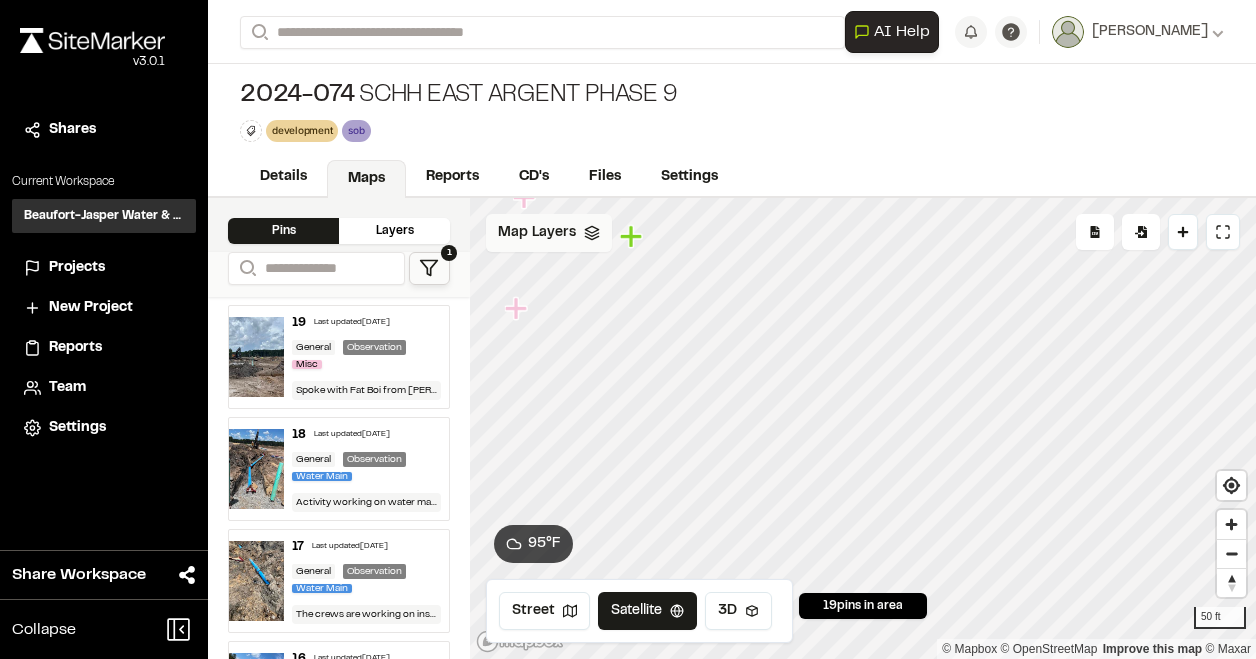 click on "Map Layers" at bounding box center [549, 233] 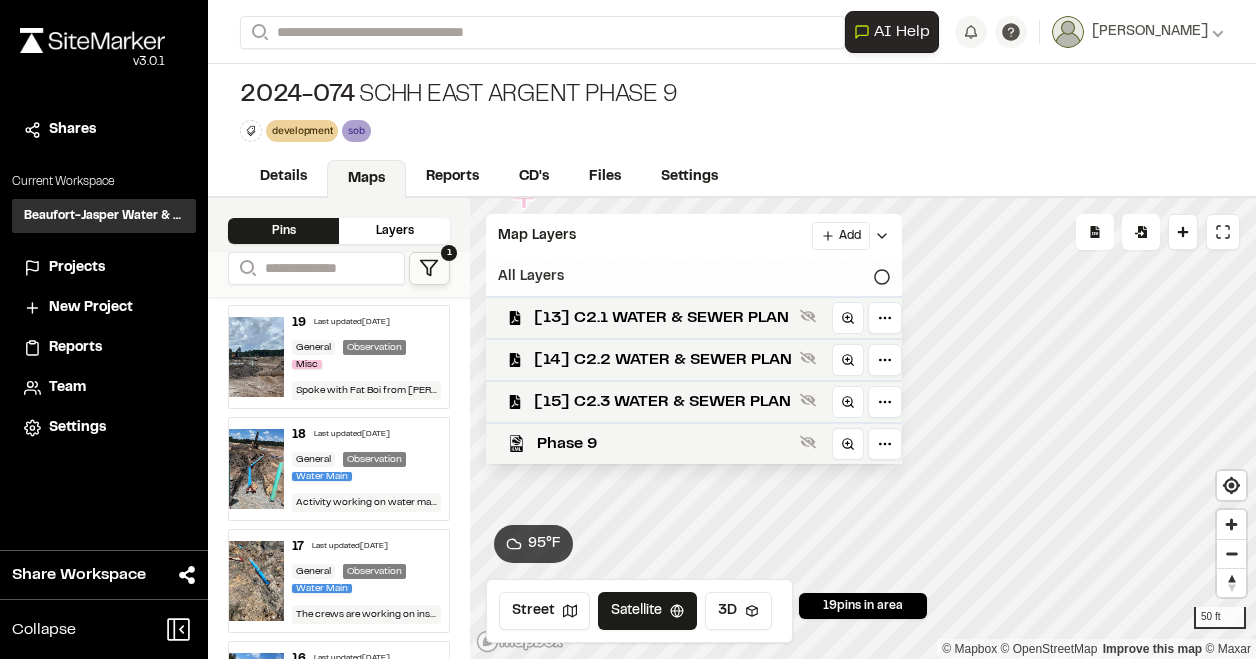 click on "All Layers" at bounding box center [694, 277] 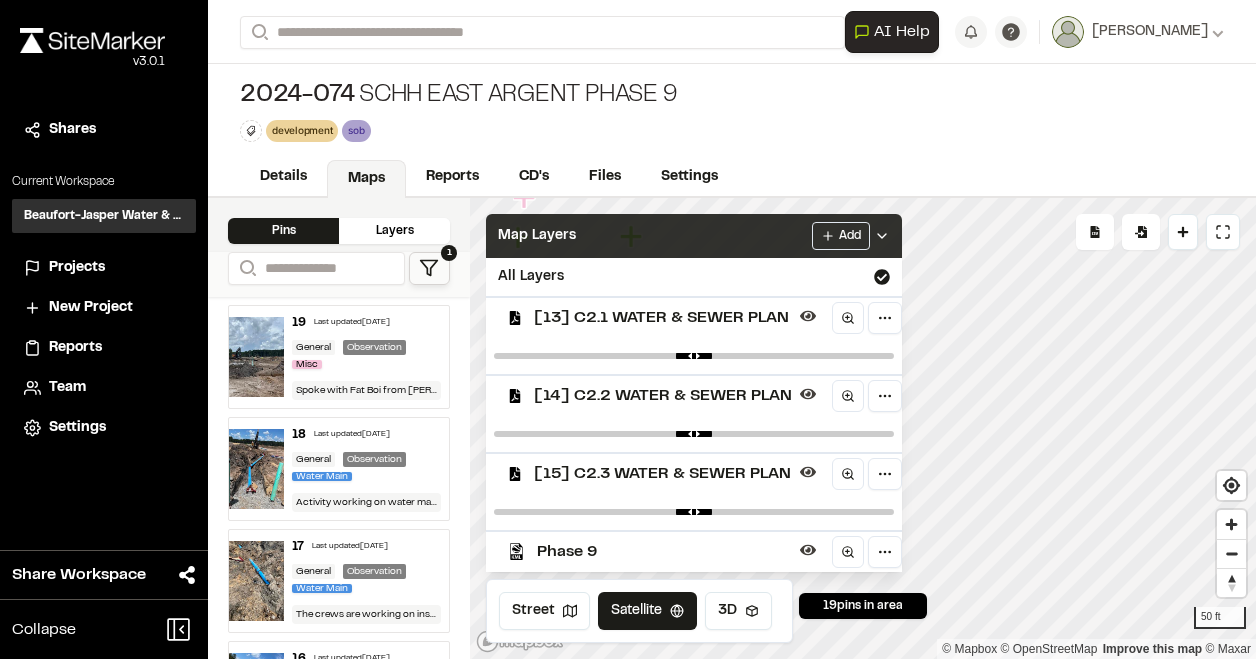 click 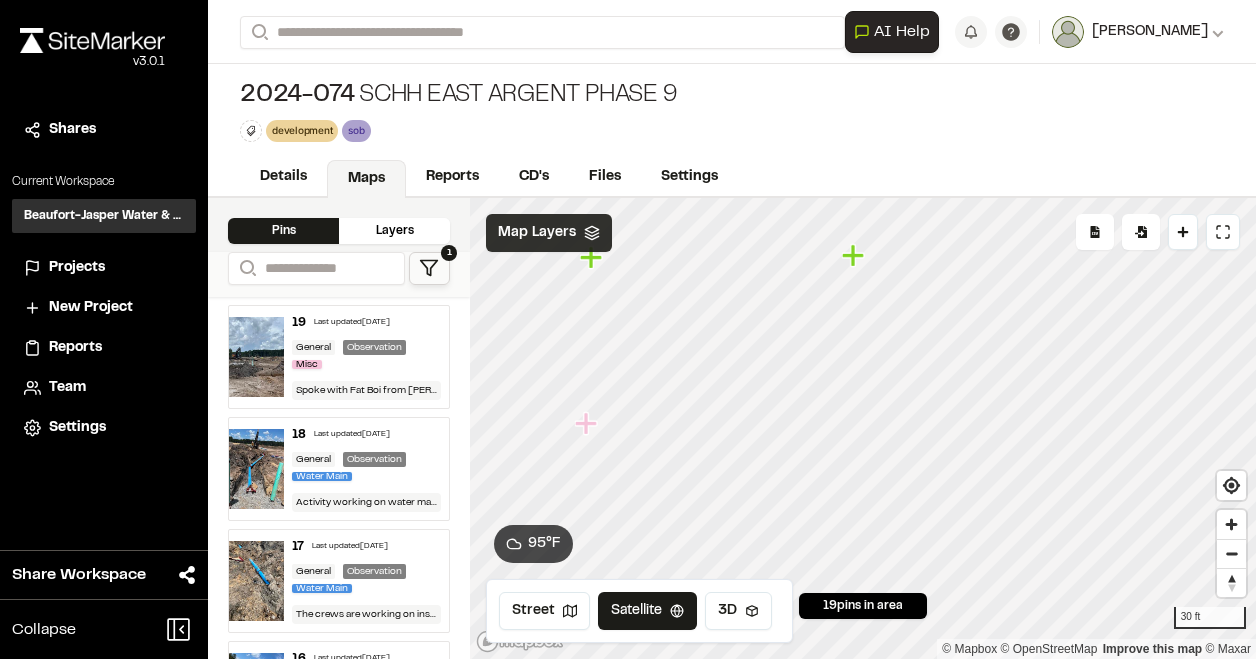click on "[PERSON_NAME]" at bounding box center (1150, 32) 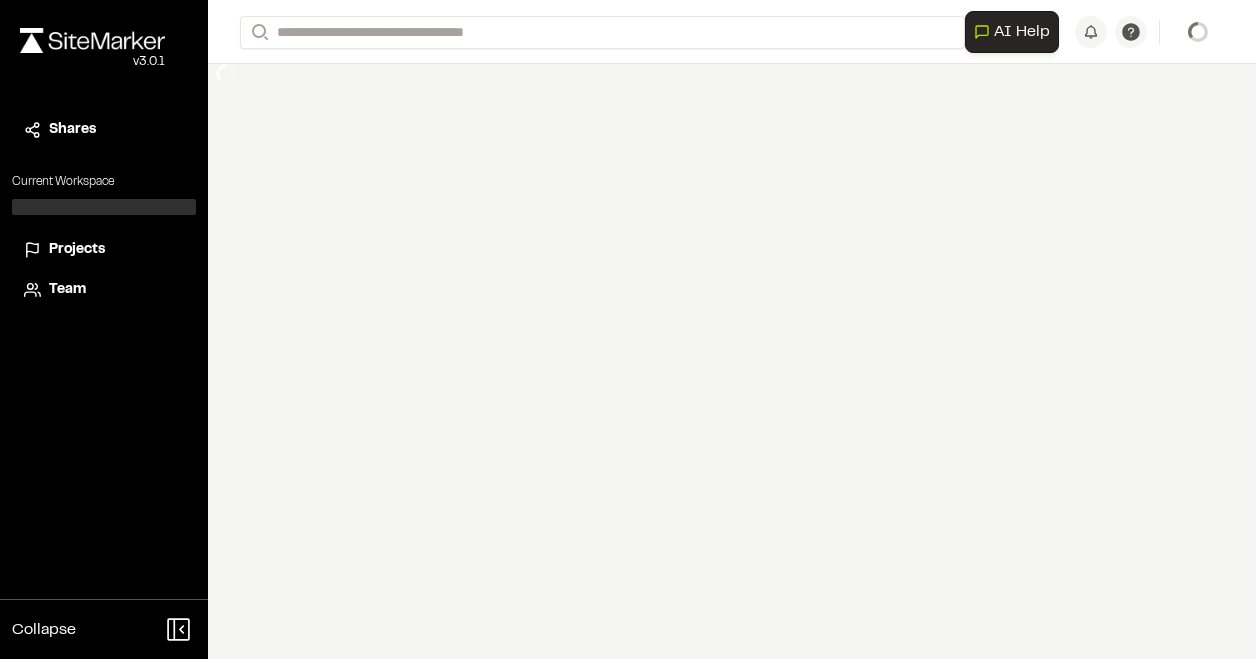 scroll, scrollTop: 0, scrollLeft: 0, axis: both 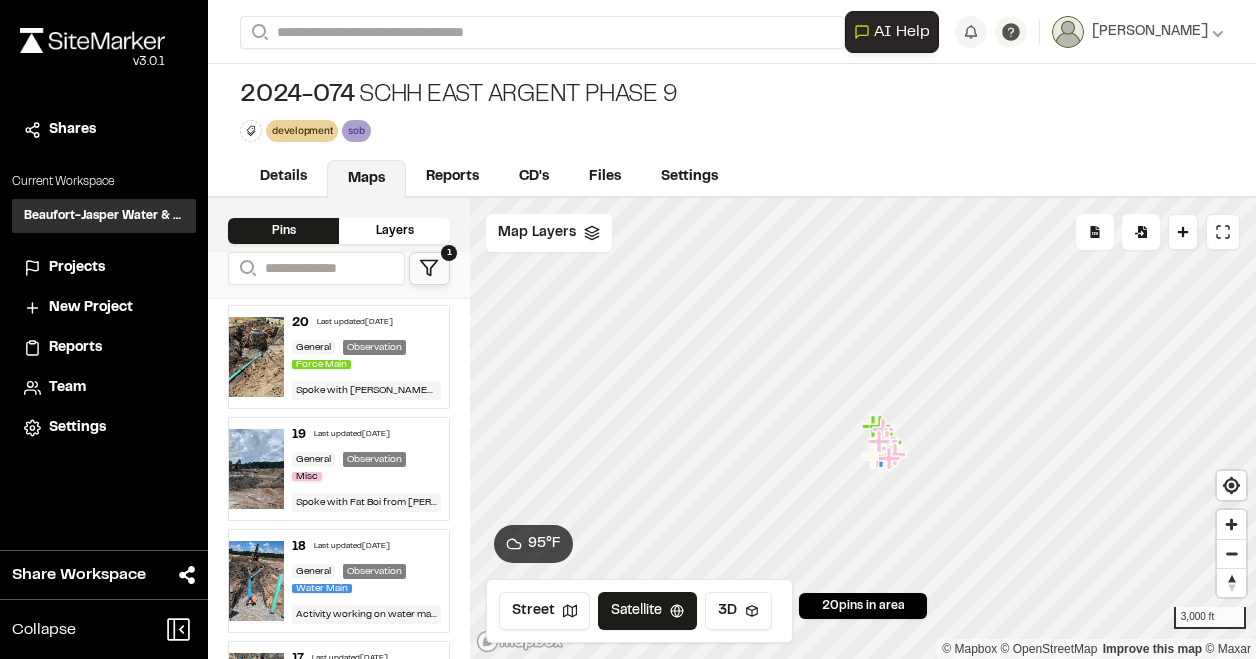 click at bounding box center (256, 357) 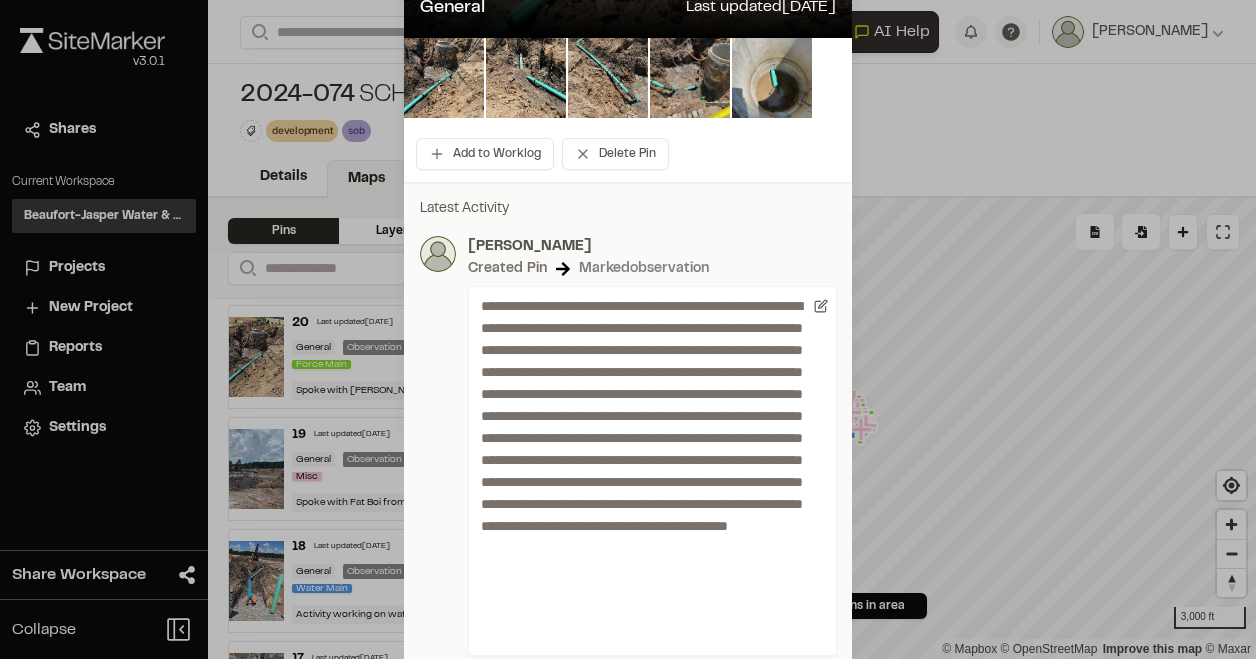 scroll, scrollTop: 220, scrollLeft: 0, axis: vertical 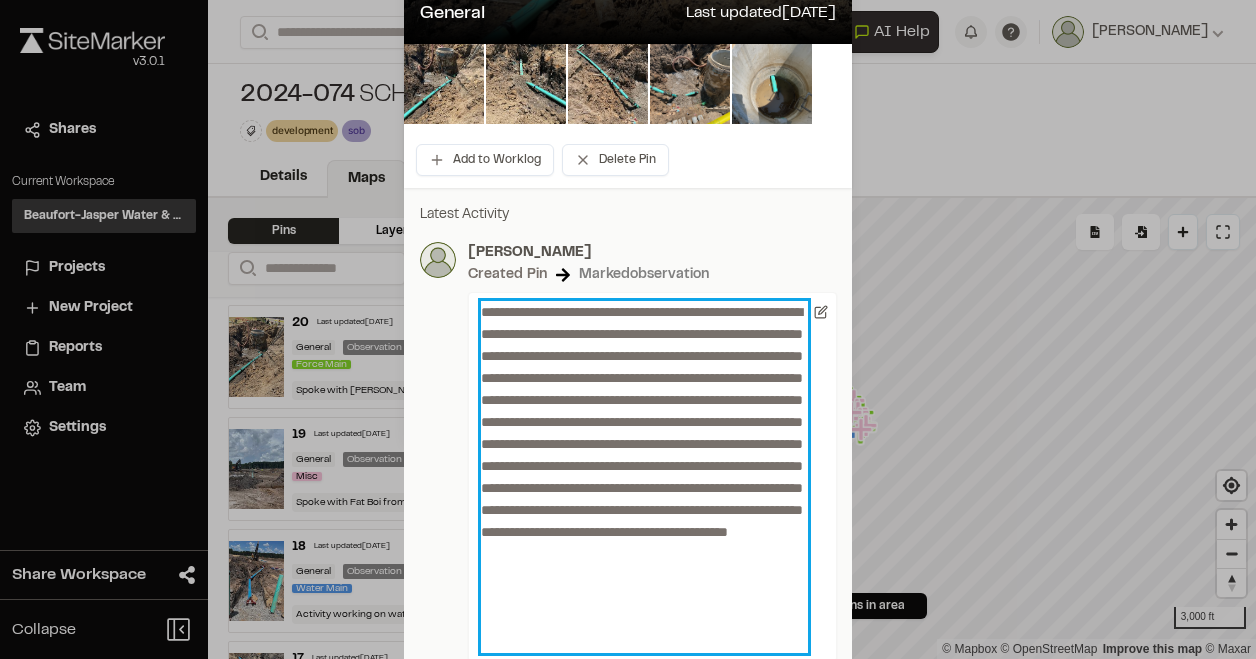 click on "**********" at bounding box center [644, 477] 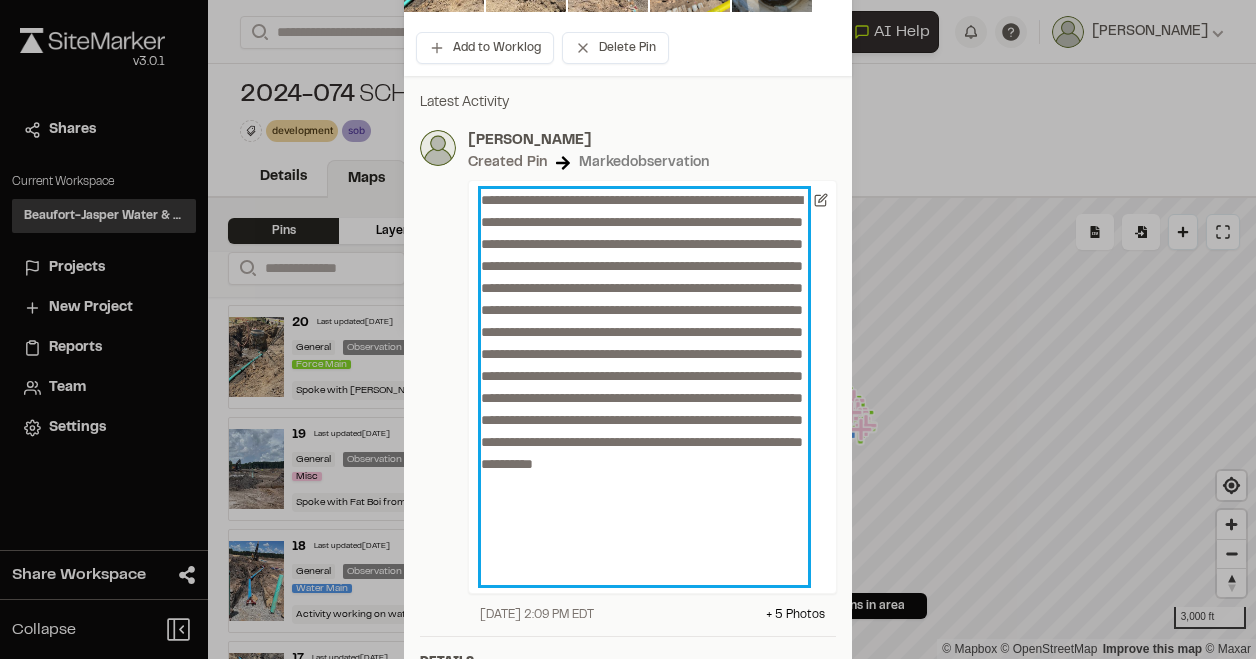 scroll, scrollTop: 230, scrollLeft: 0, axis: vertical 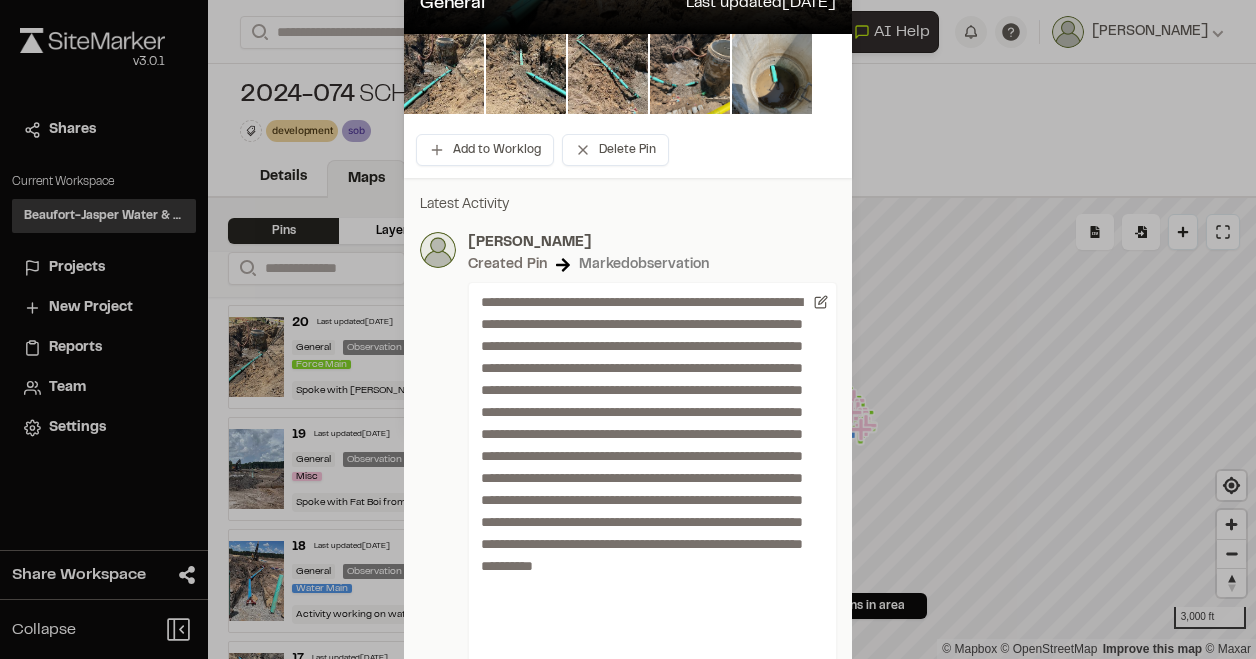click on "Latest Activity" at bounding box center [628, 205] 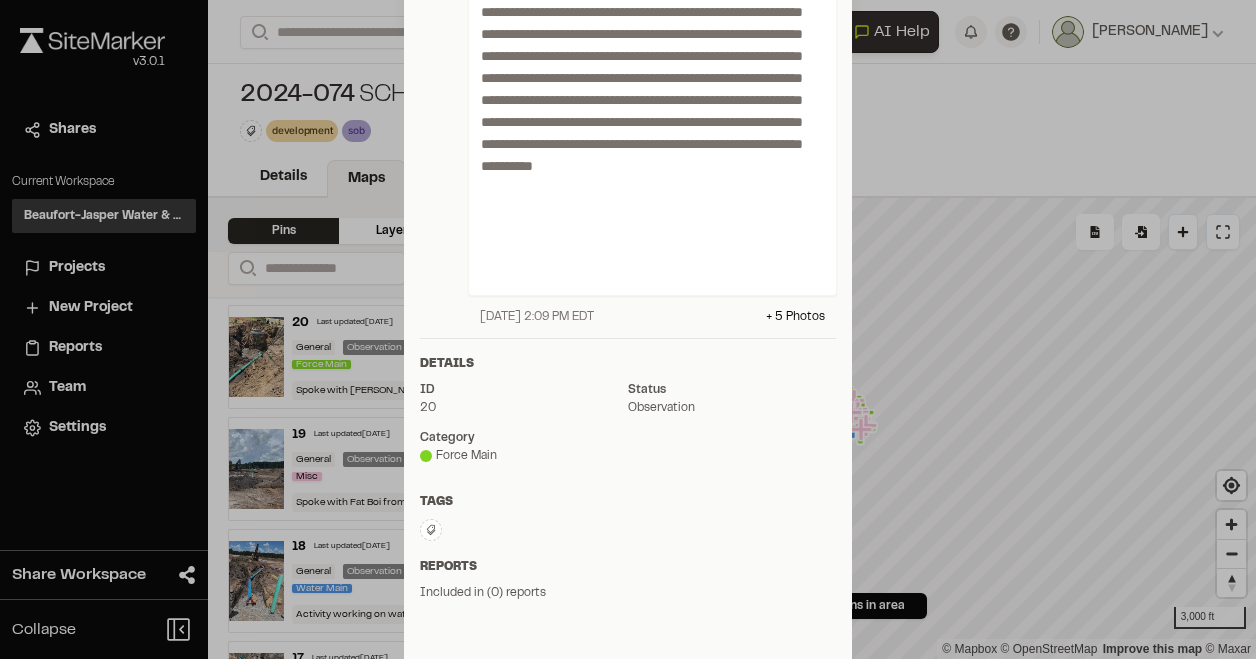 scroll, scrollTop: 530, scrollLeft: 0, axis: vertical 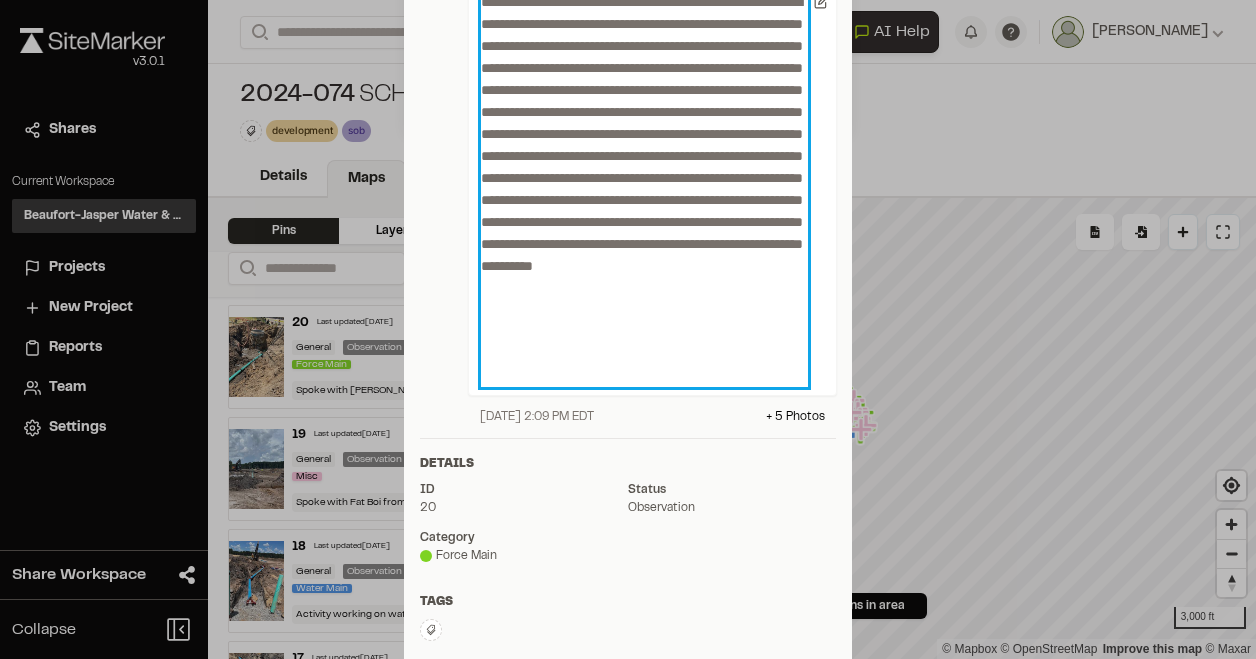 click on "**********" at bounding box center (644, 189) 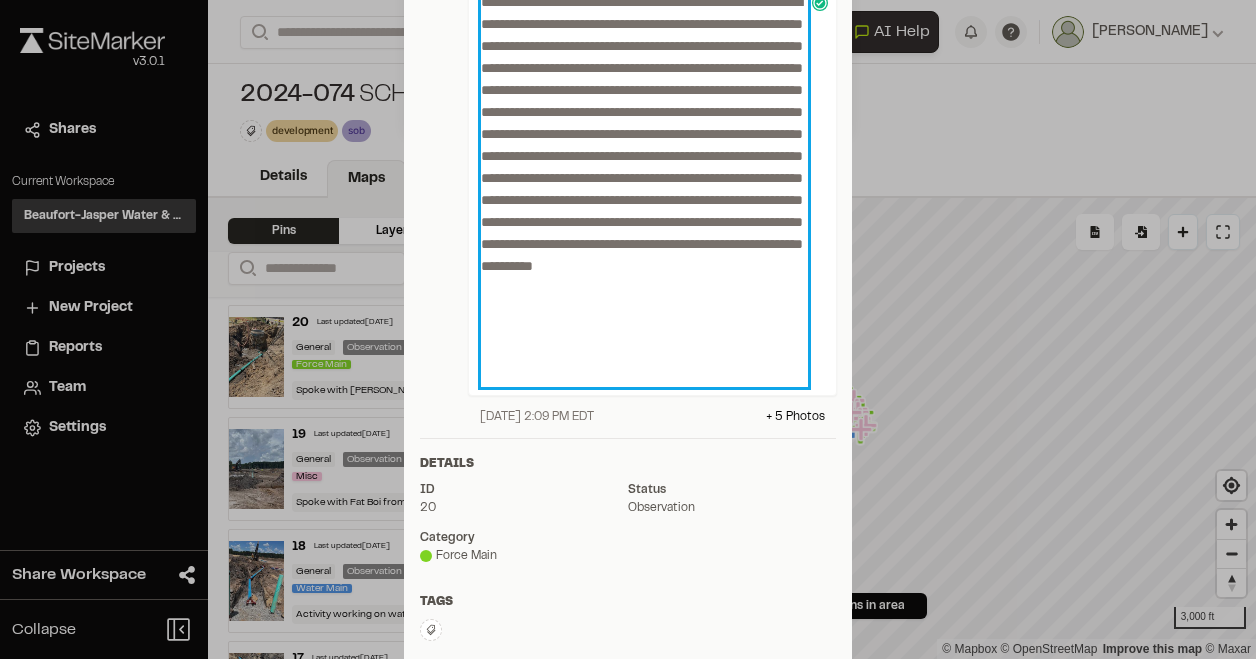 click on "**********" at bounding box center (644, 189) 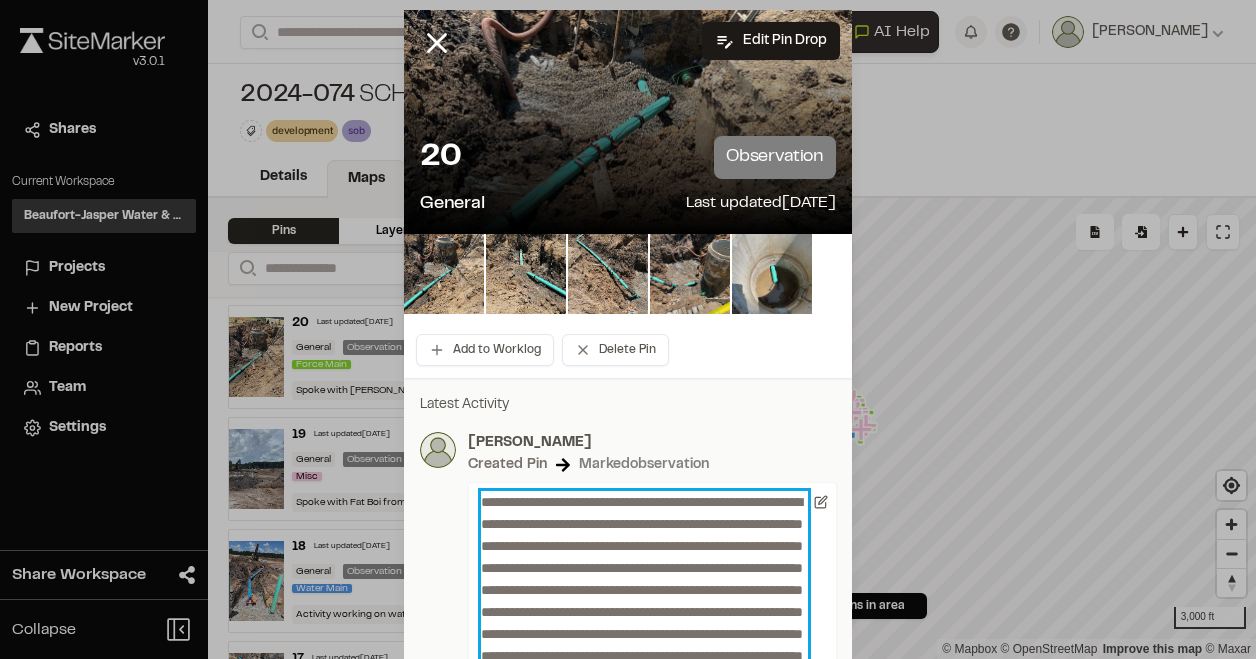scroll, scrollTop: 230, scrollLeft: 0, axis: vertical 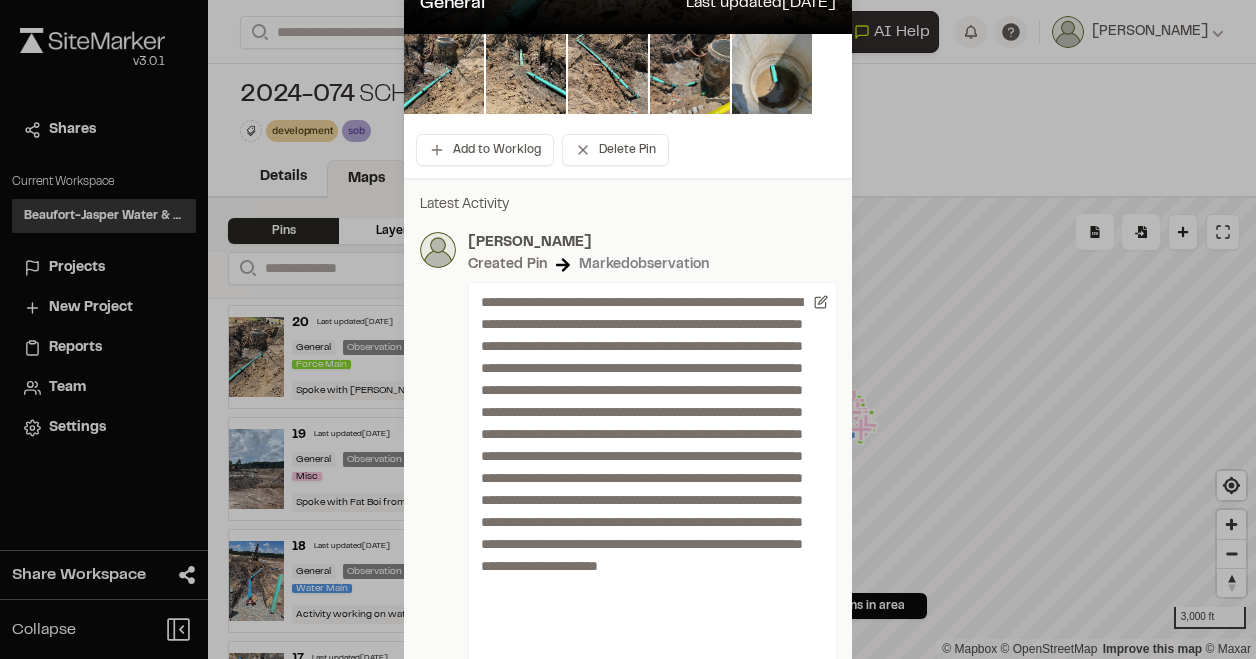 click on "**********" at bounding box center (628, 458) 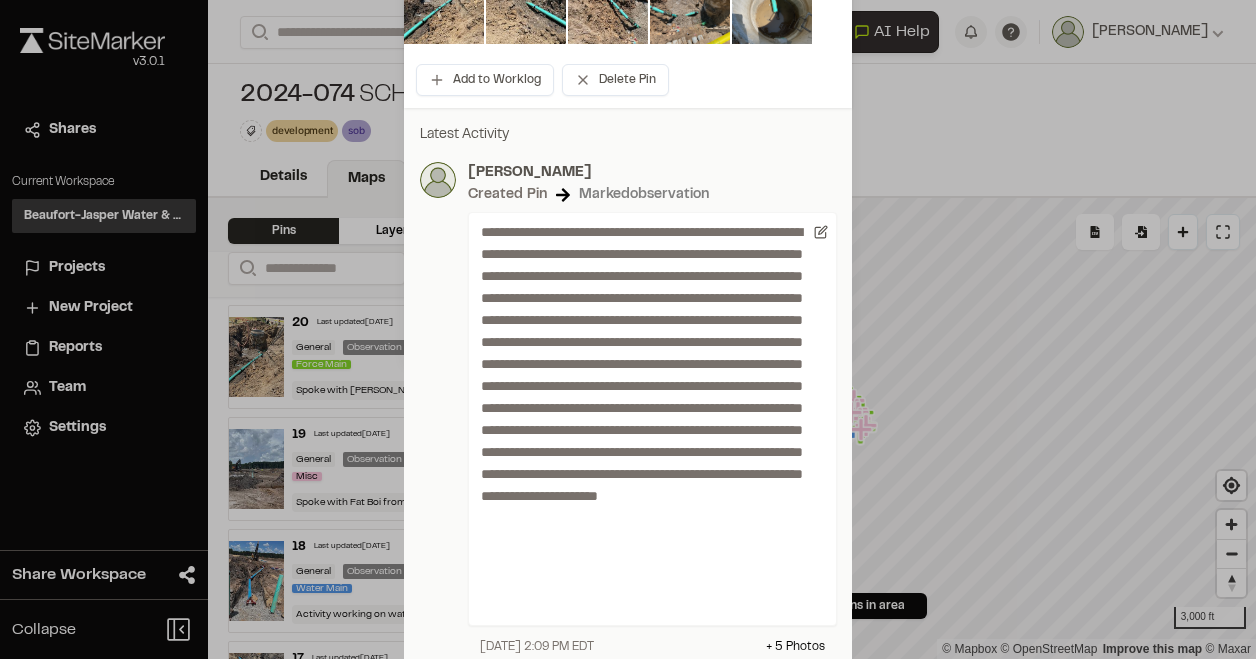 scroll, scrollTop: 764, scrollLeft: 0, axis: vertical 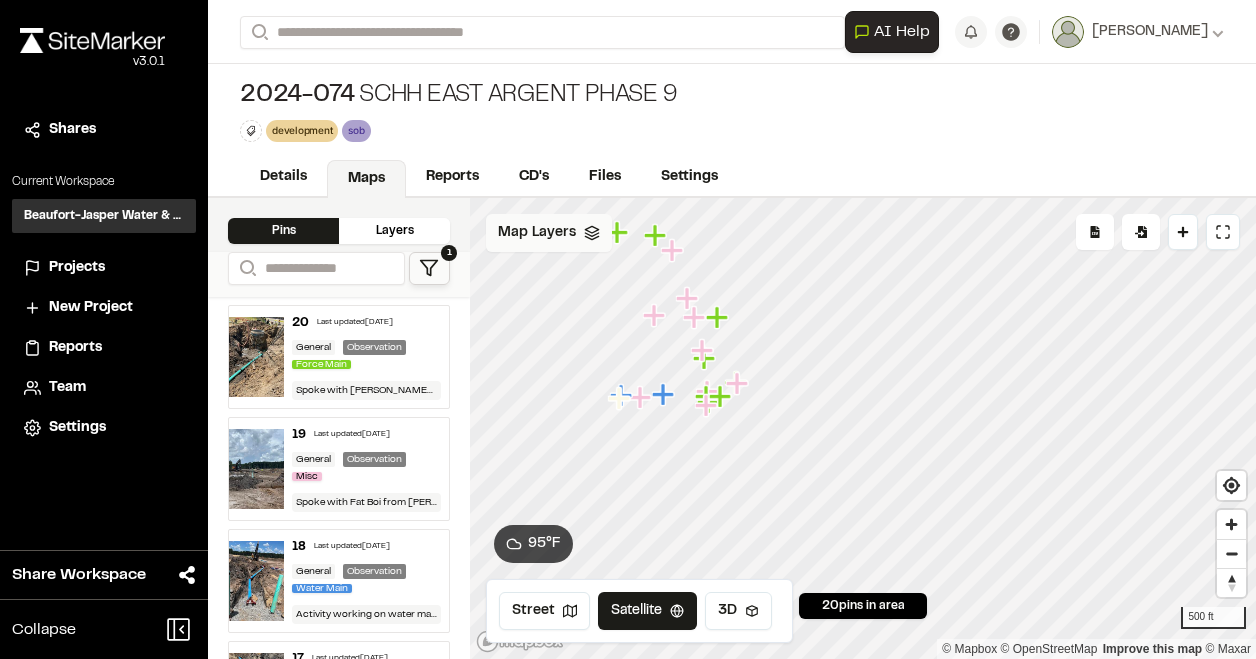 click on "Map Layers" at bounding box center [537, 233] 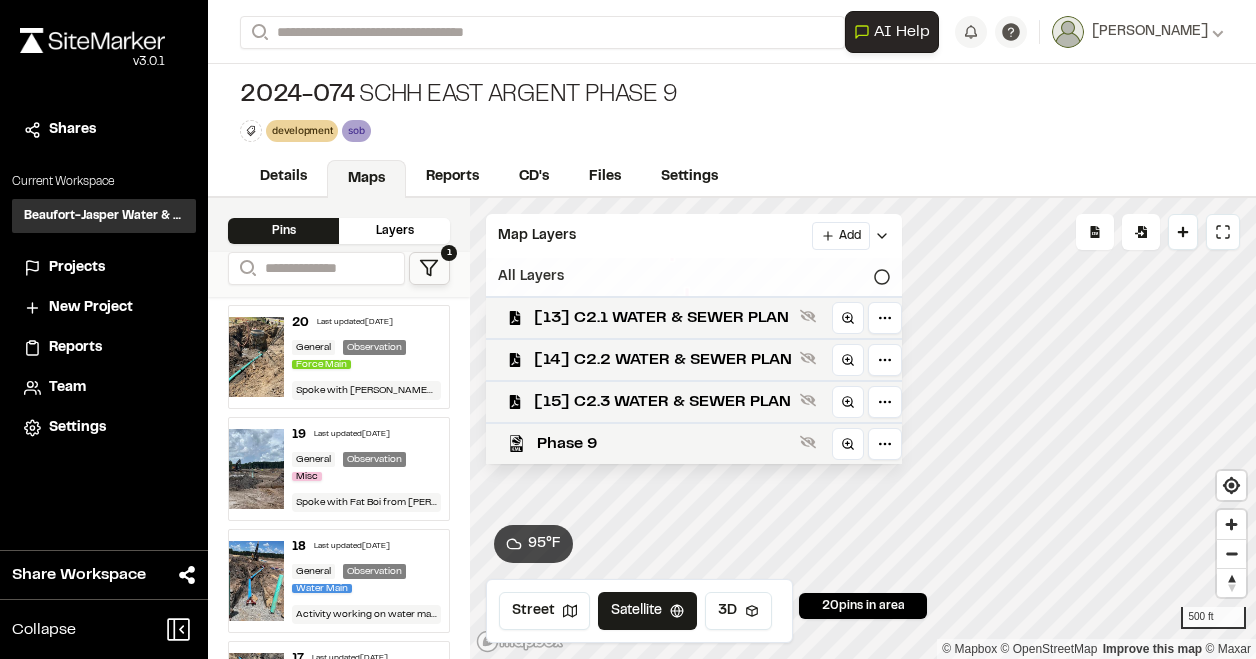 click on "All Layers" at bounding box center [694, 277] 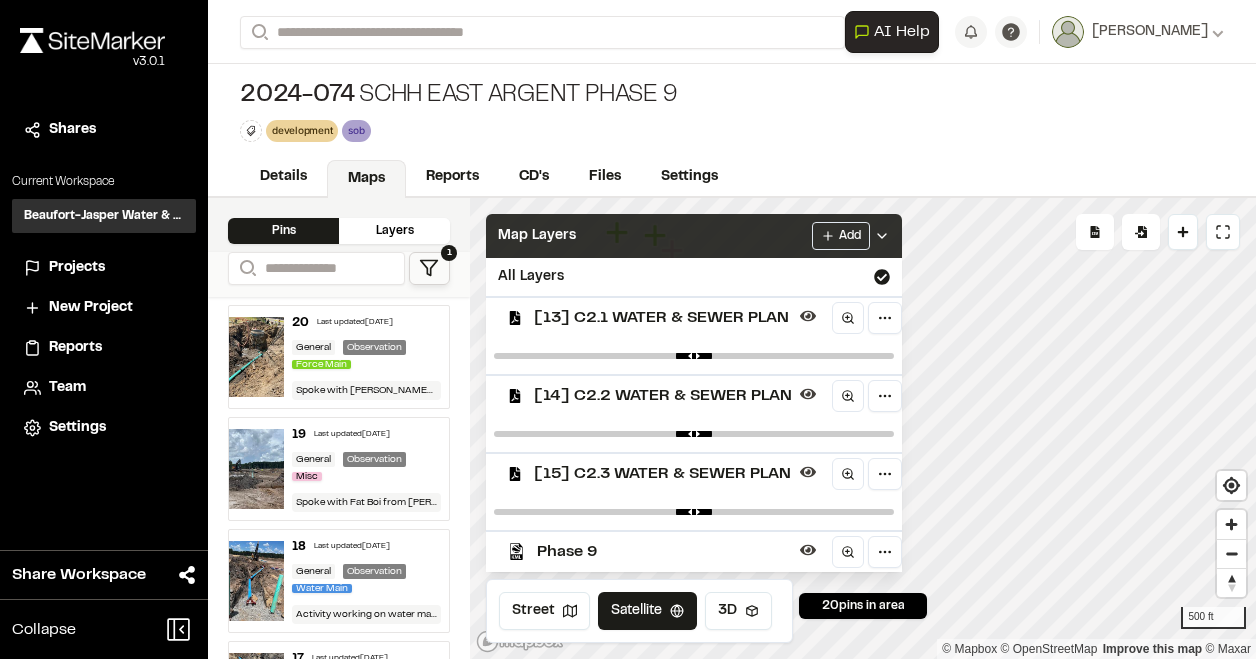 click on "Map Layers Add" at bounding box center [694, 236] 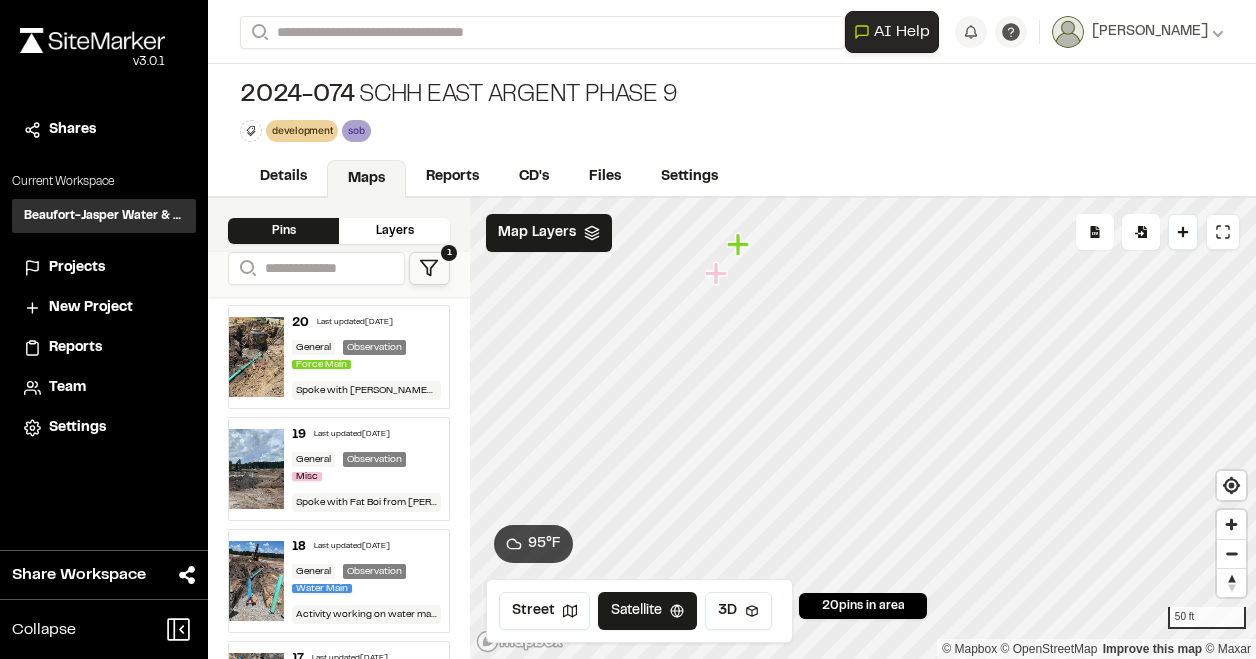 click on "General Observation Force Main" at bounding box center [366, 356] 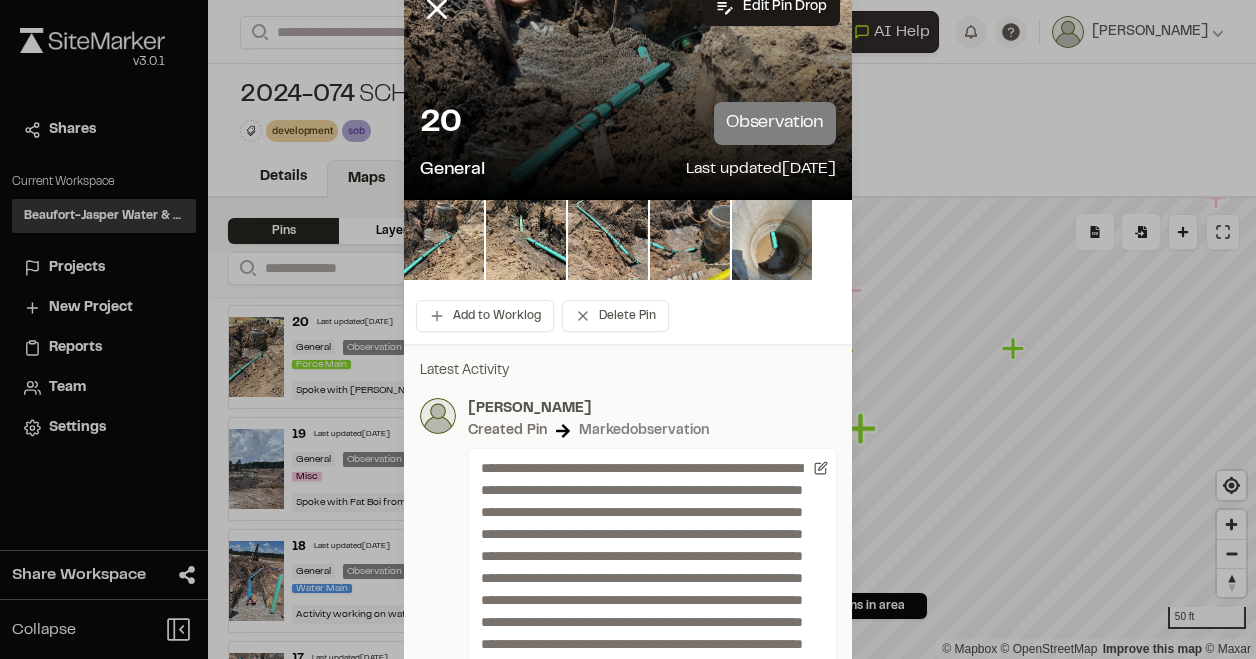 scroll, scrollTop: 0, scrollLeft: 0, axis: both 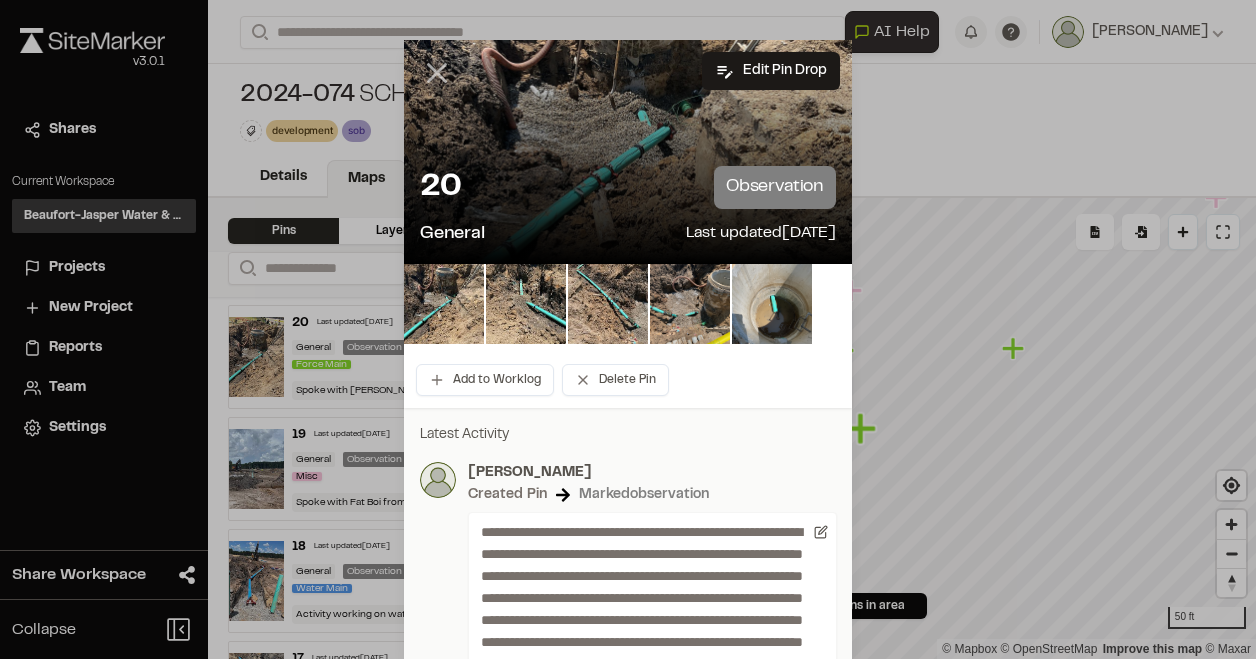 click 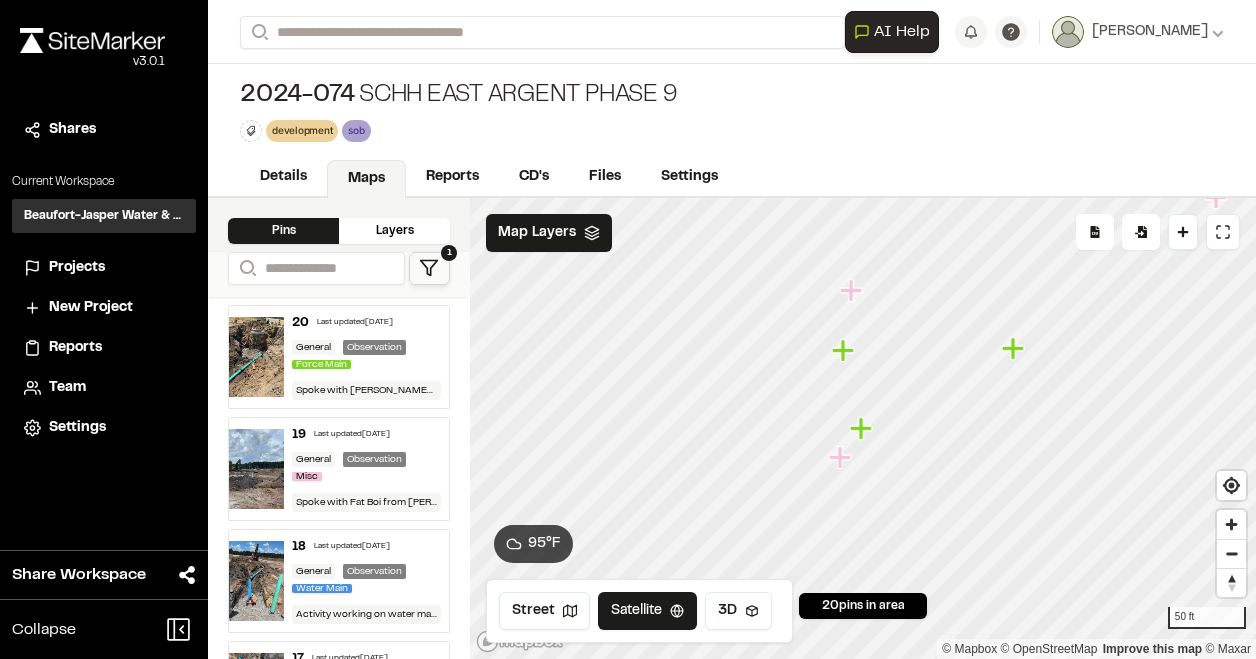 click 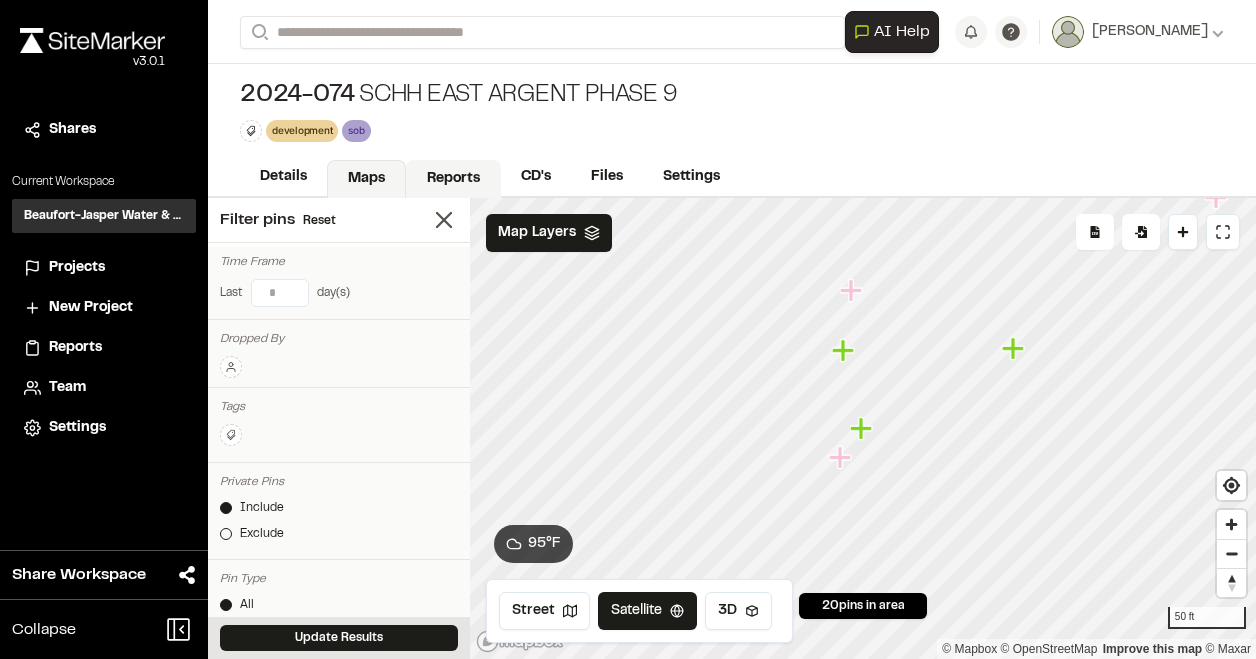 click on "Reports" at bounding box center [453, 179] 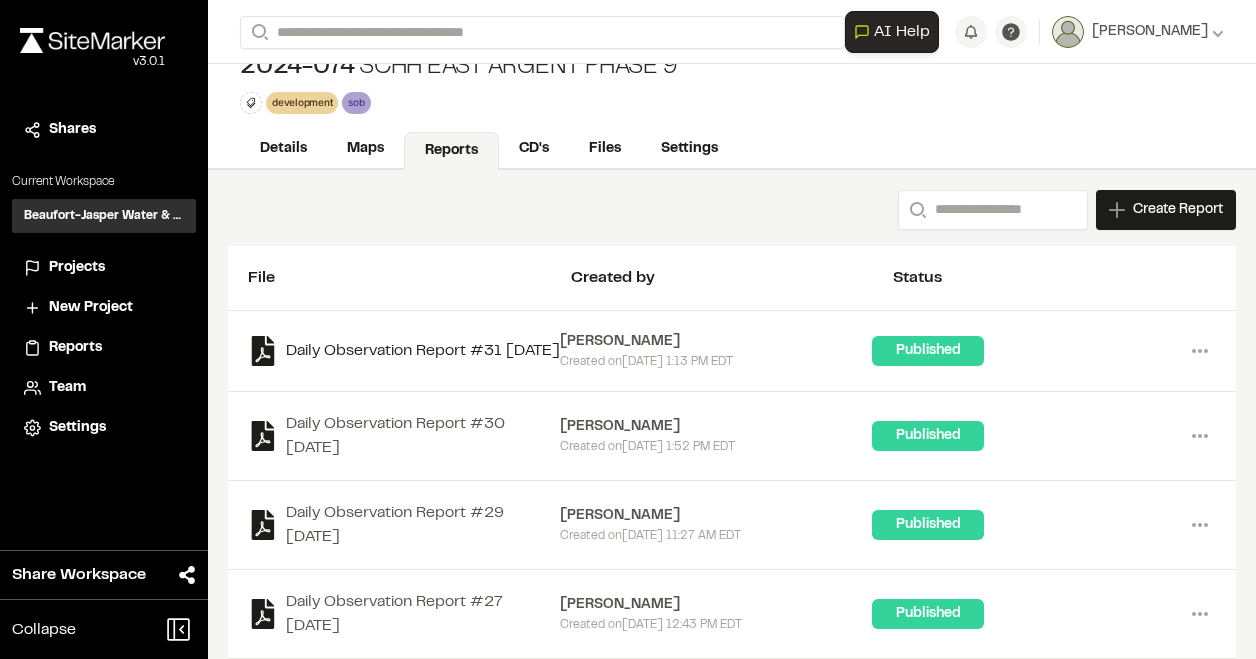 scroll, scrollTop: 0, scrollLeft: 0, axis: both 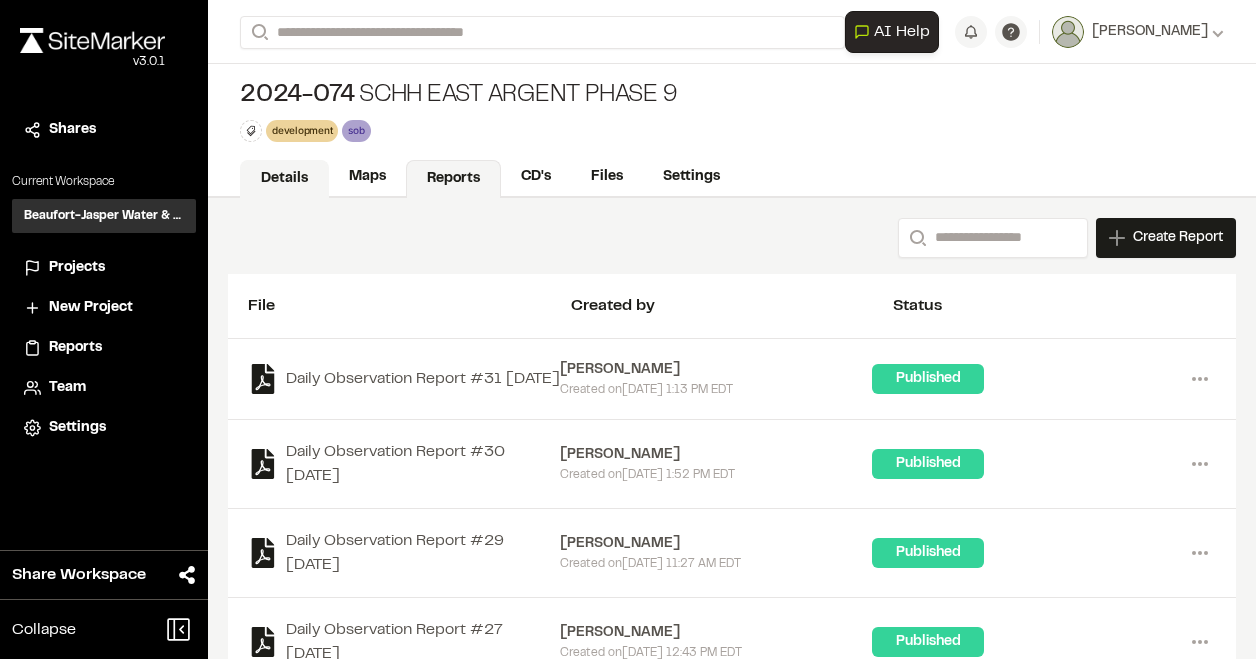 click on "Details" at bounding box center (284, 179) 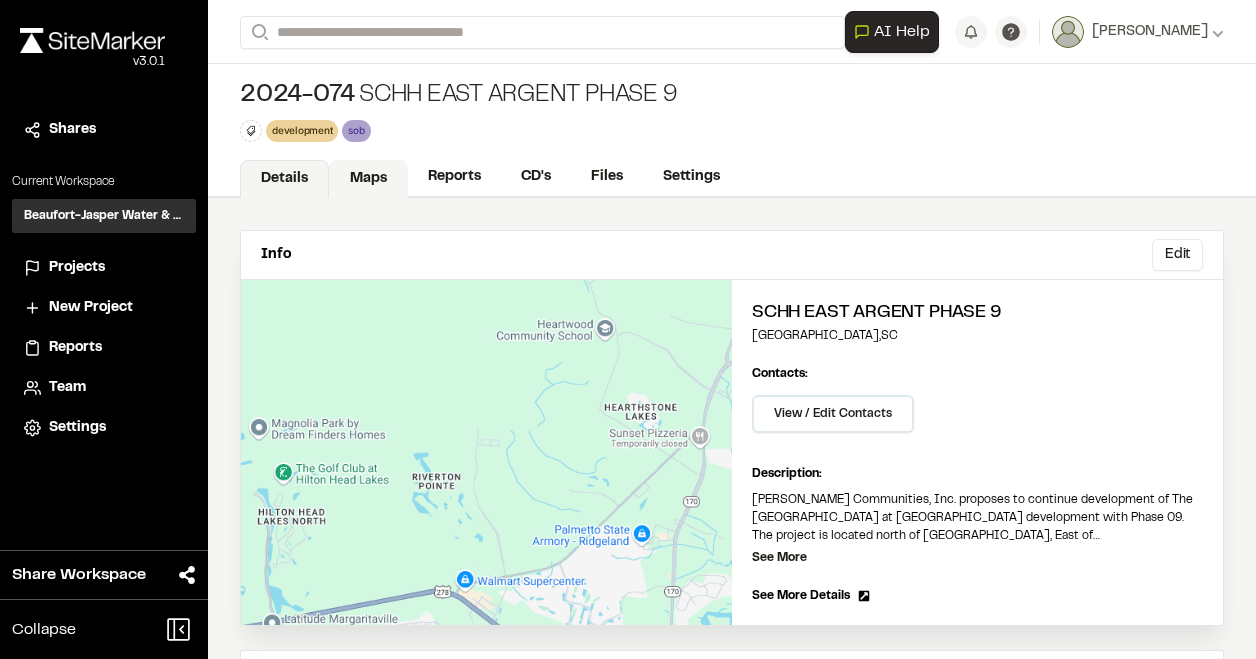 click on "Maps" at bounding box center [368, 179] 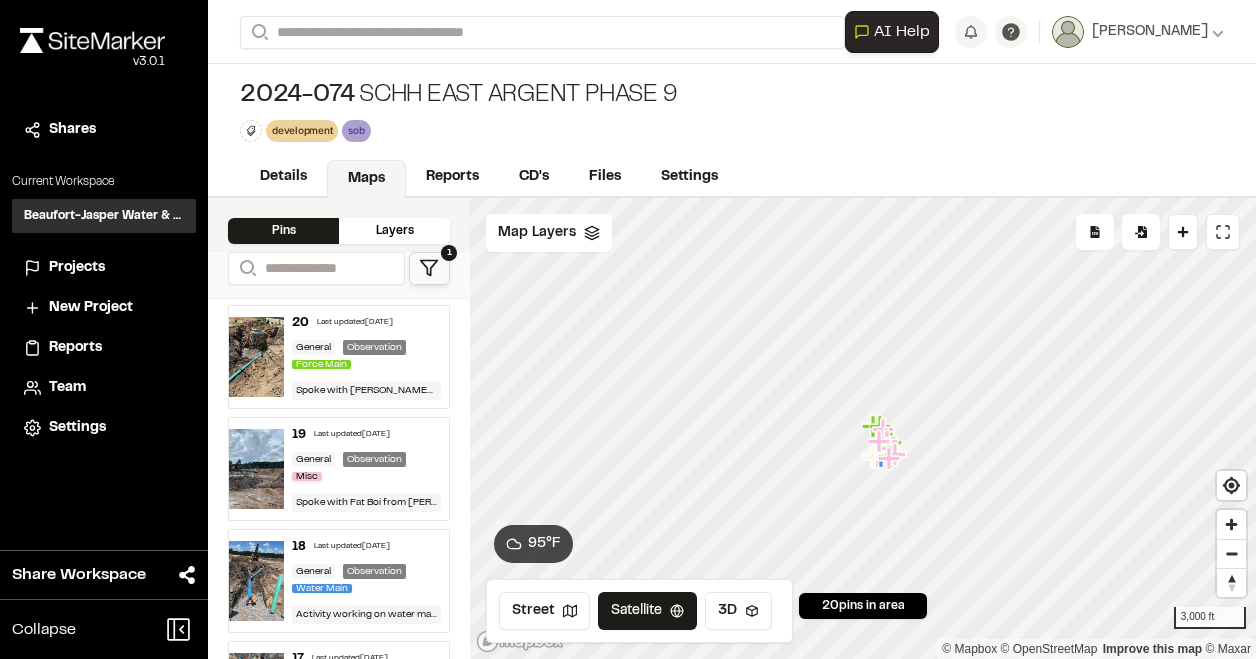 click at bounding box center (256, 357) 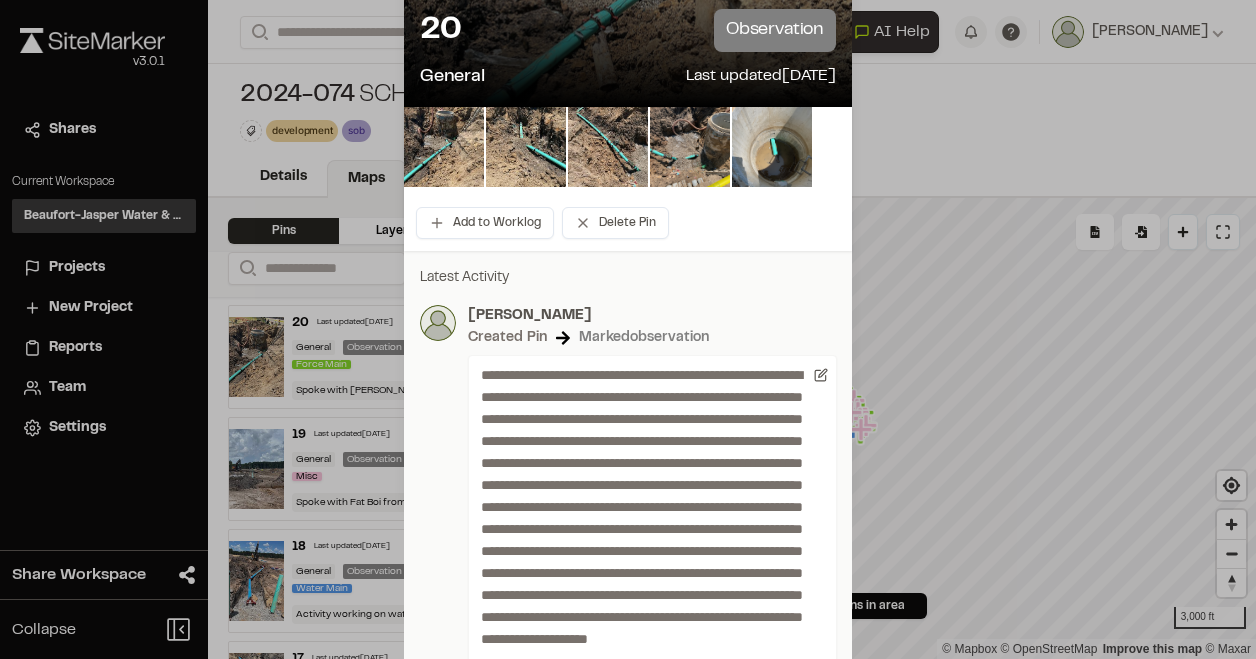 scroll, scrollTop: 200, scrollLeft: 0, axis: vertical 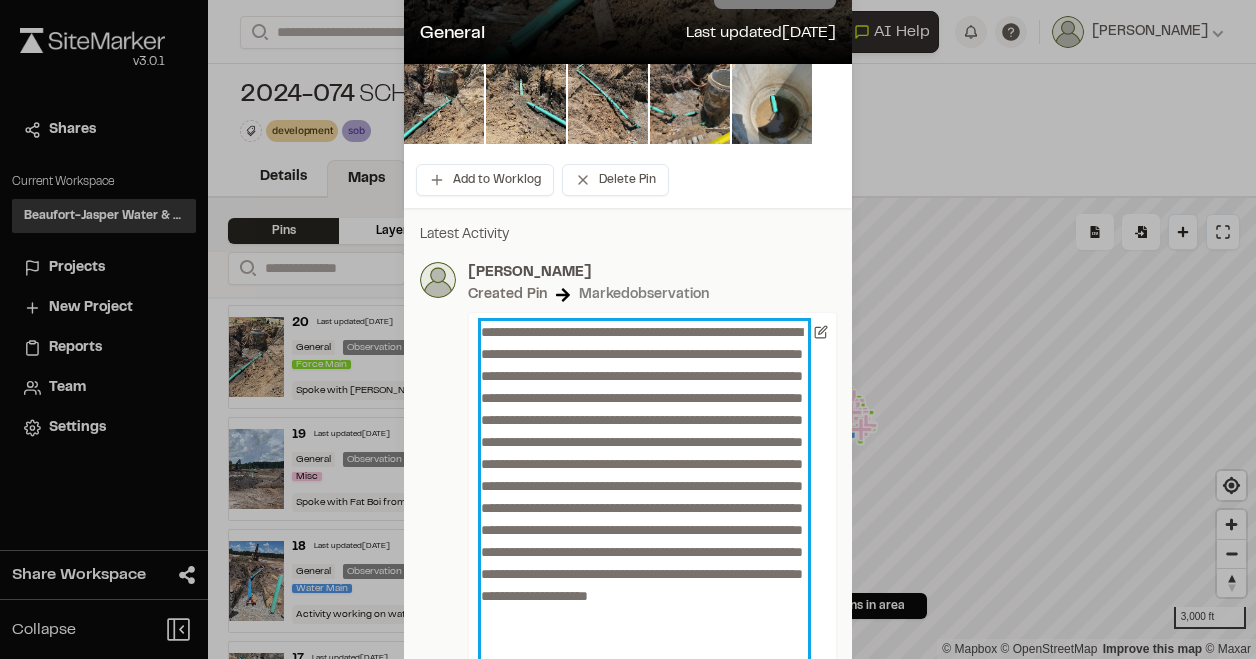 click on "**********" at bounding box center [644, 519] 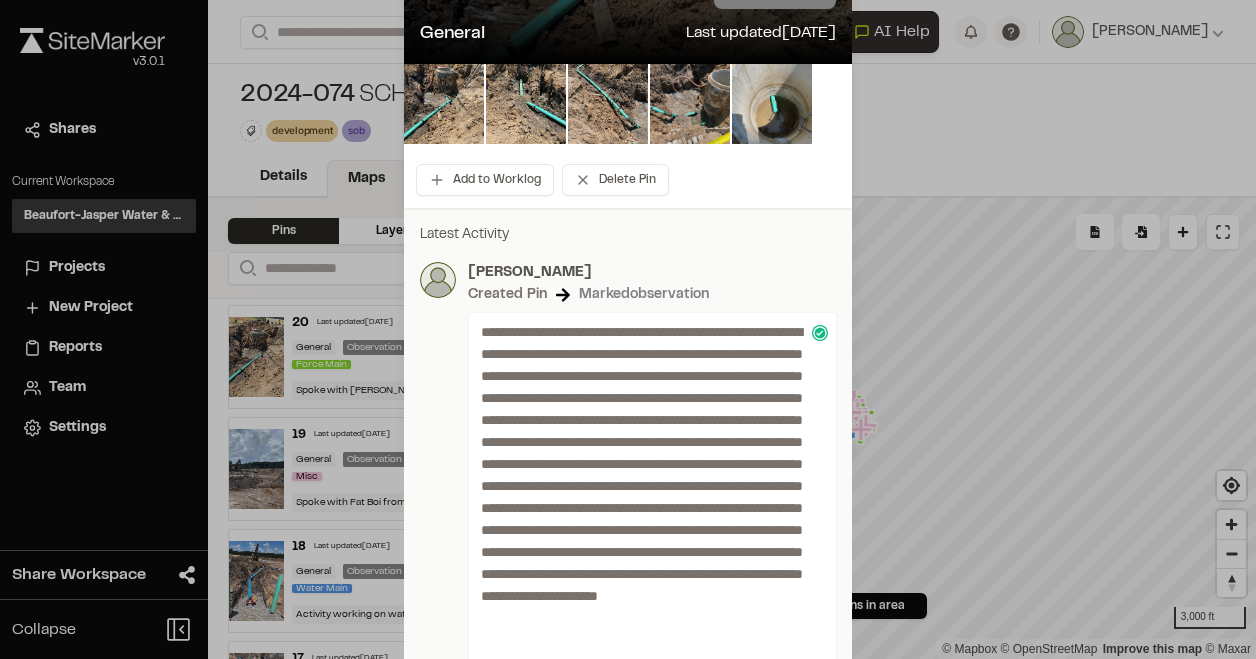 click on "**********" at bounding box center [652, 519] 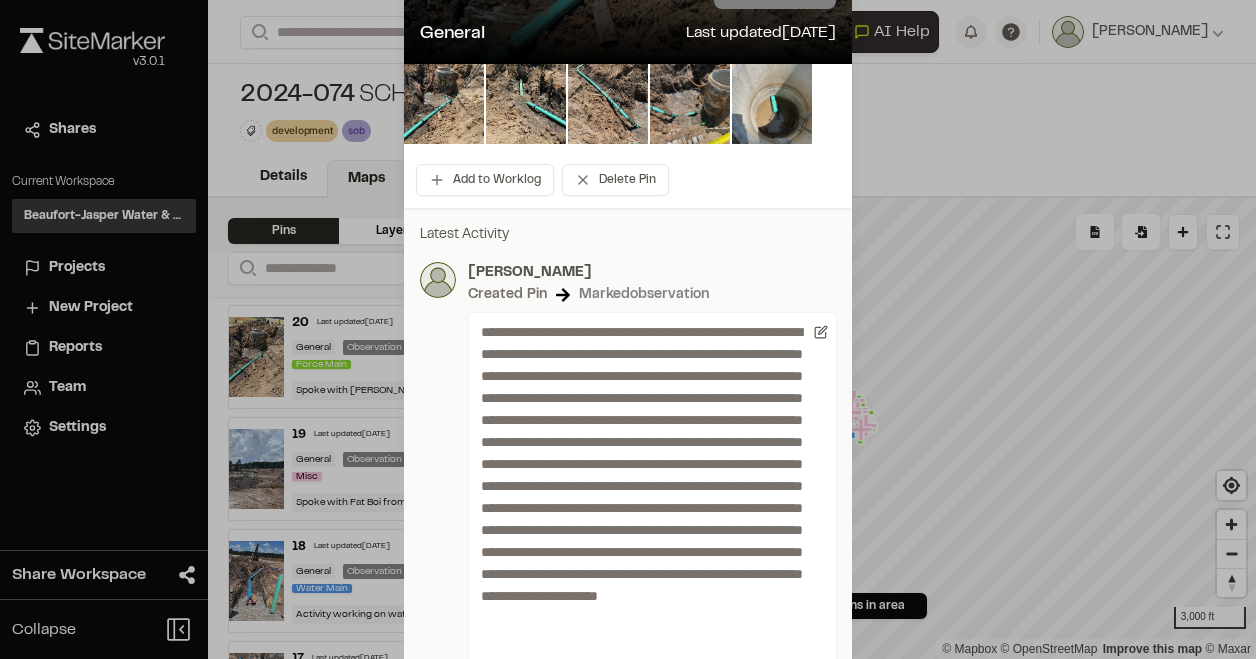 scroll, scrollTop: 300, scrollLeft: 0, axis: vertical 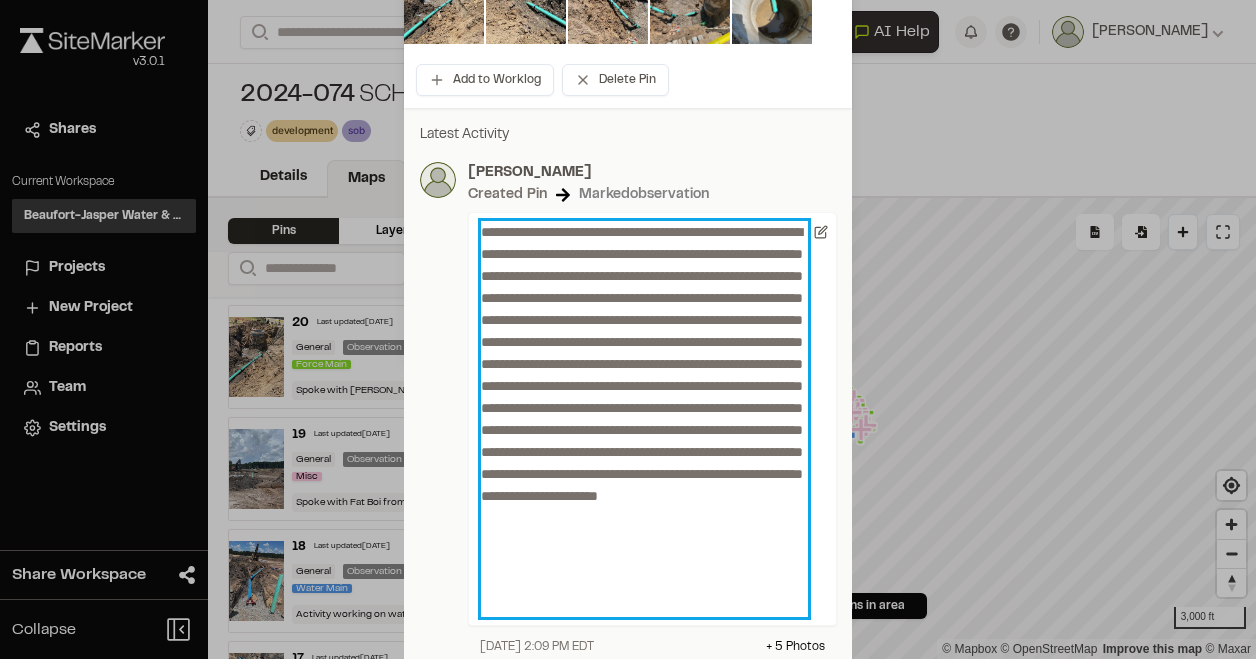 click on "**********" at bounding box center [644, 419] 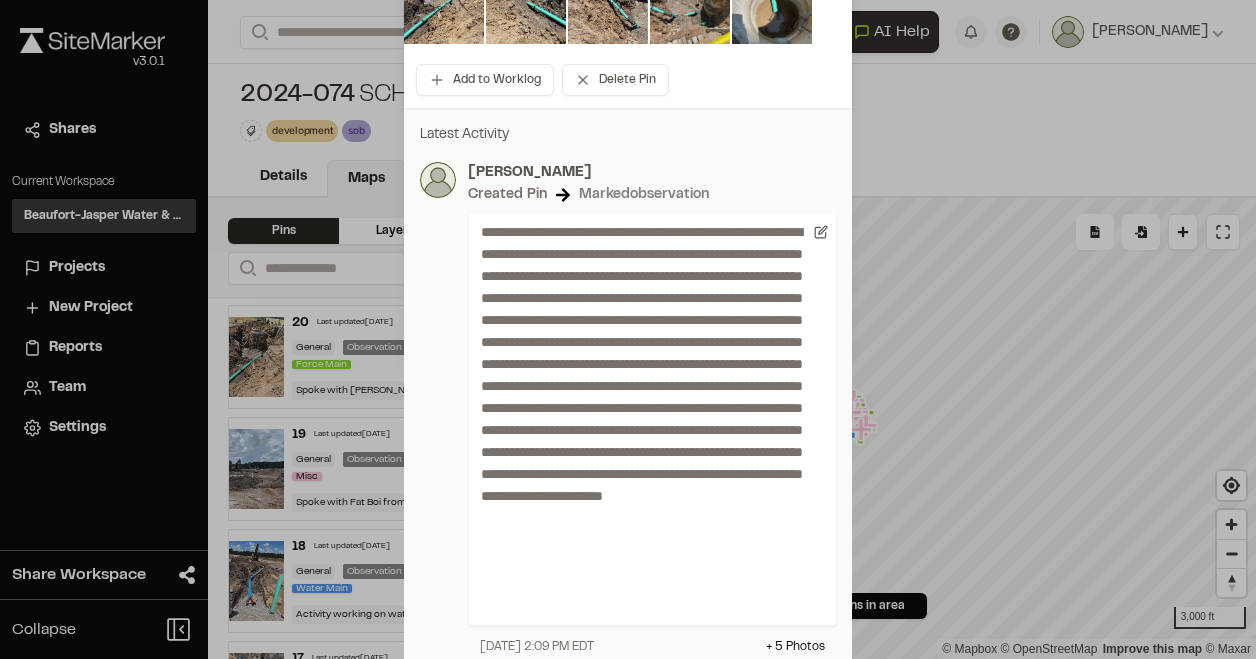 click on "**********" at bounding box center (652, 419) 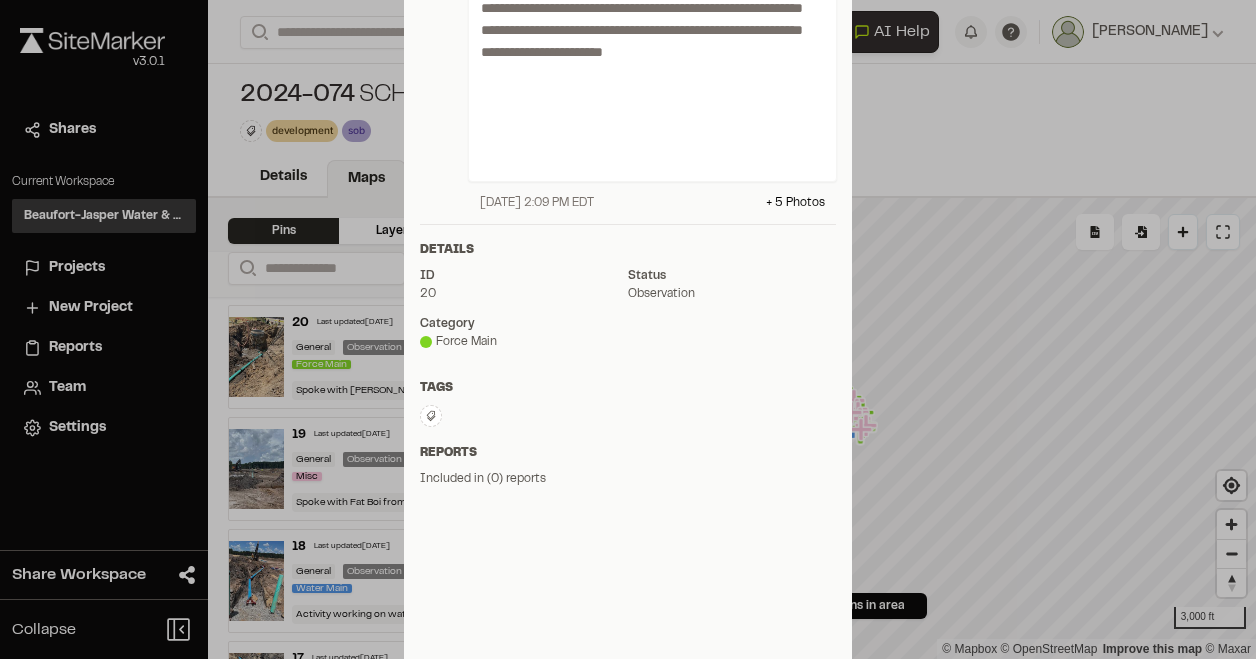 scroll, scrollTop: 764, scrollLeft: 0, axis: vertical 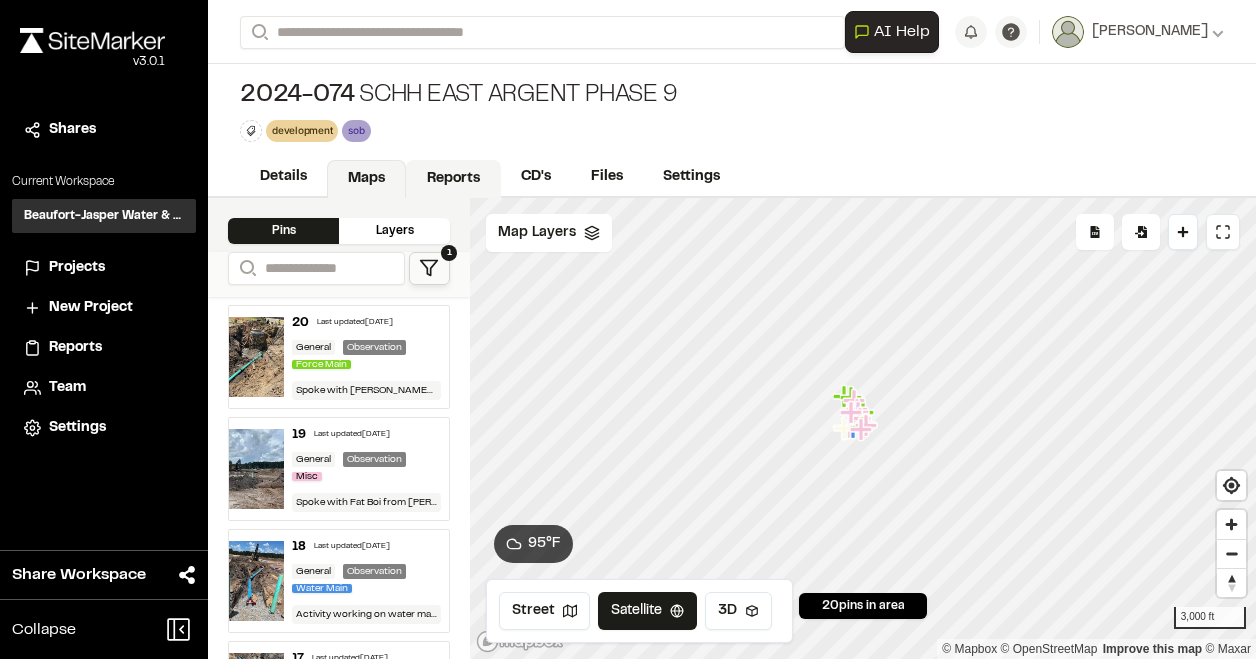 click on "Reports" at bounding box center (453, 179) 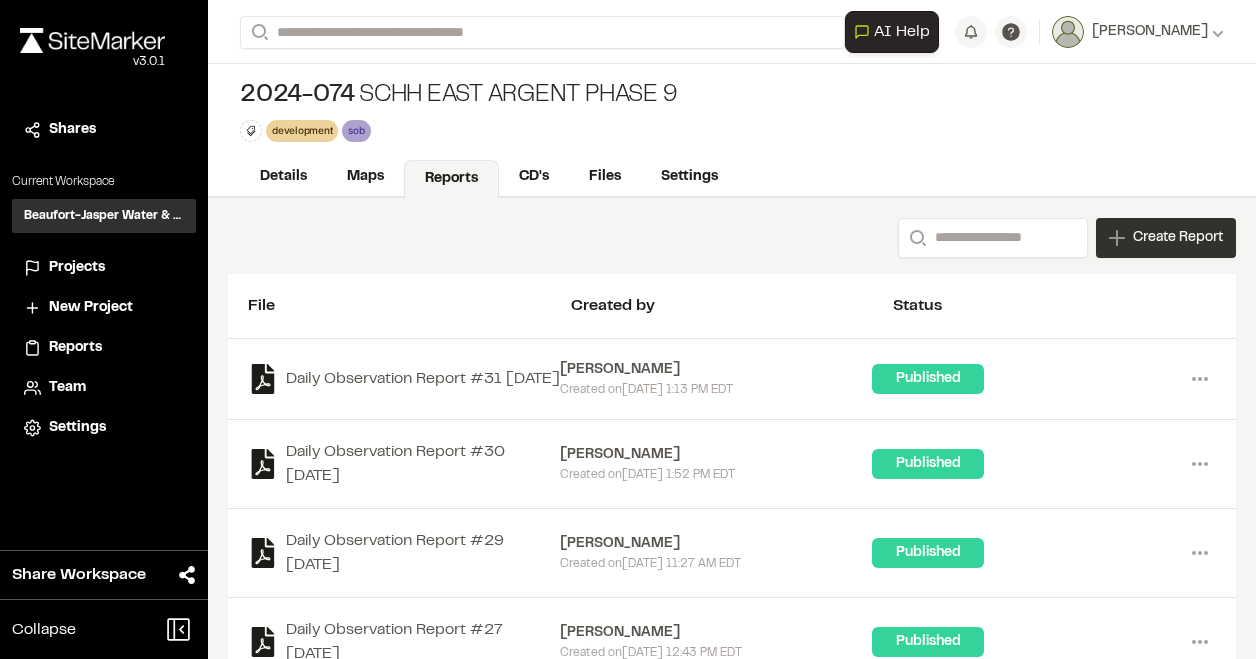 click on "Create Report" at bounding box center (1178, 238) 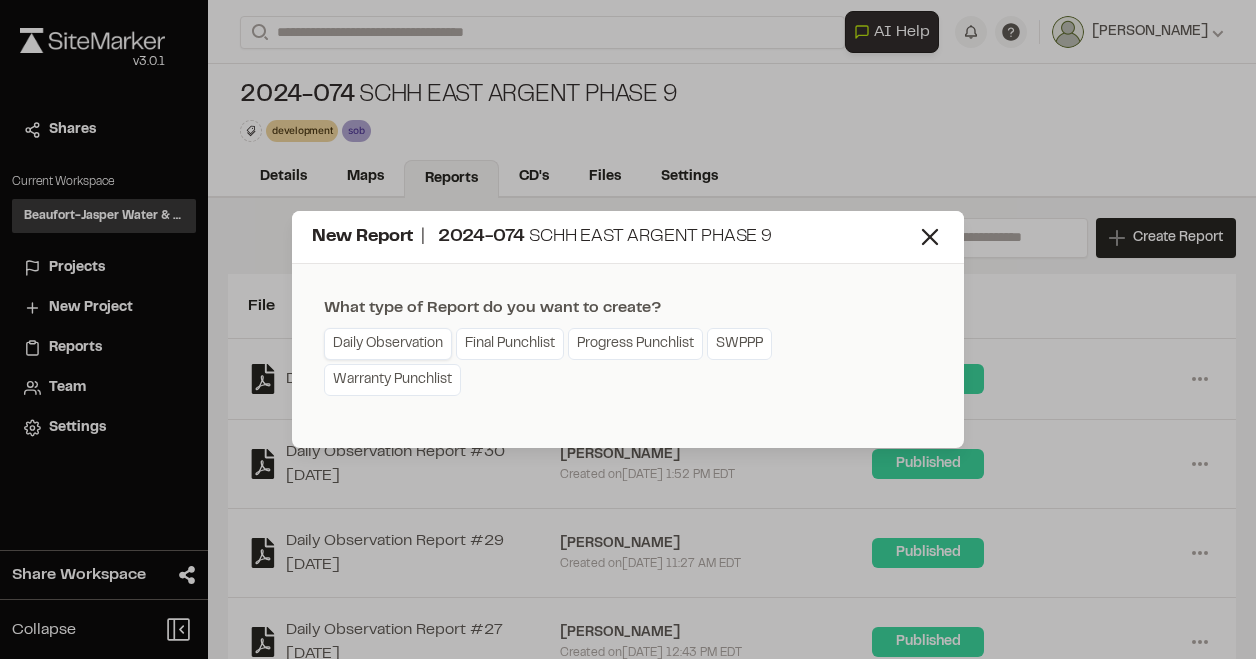 click on "Daily Observation" at bounding box center (388, 344) 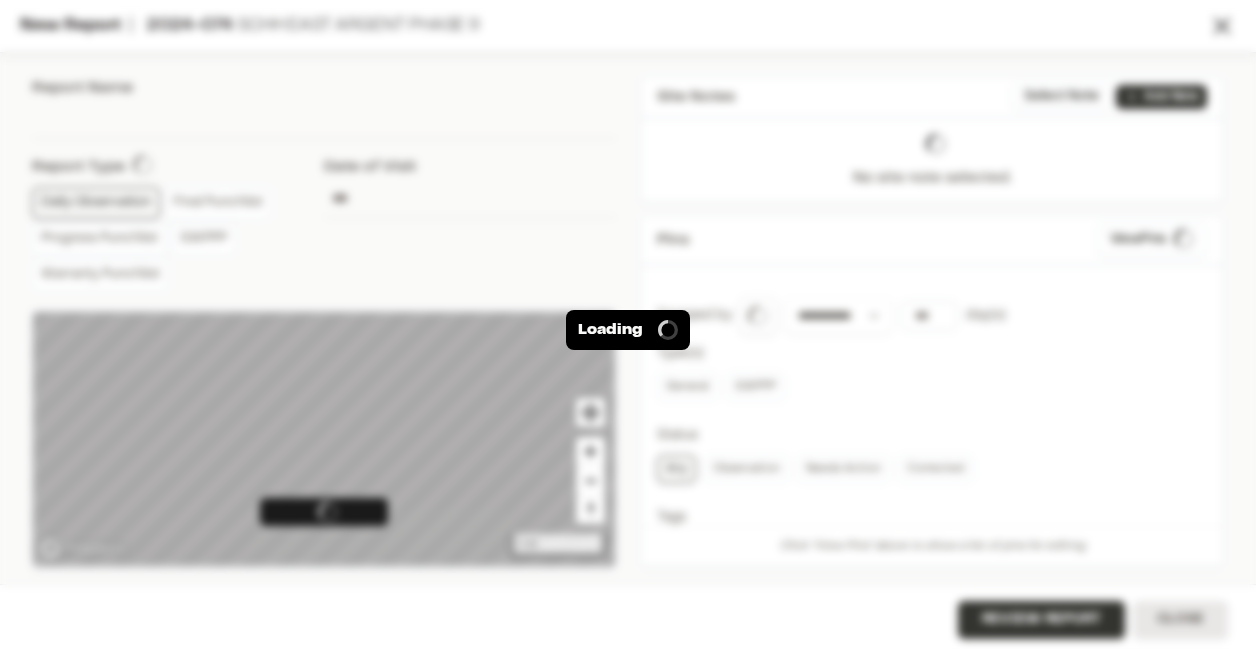 type on "**********" 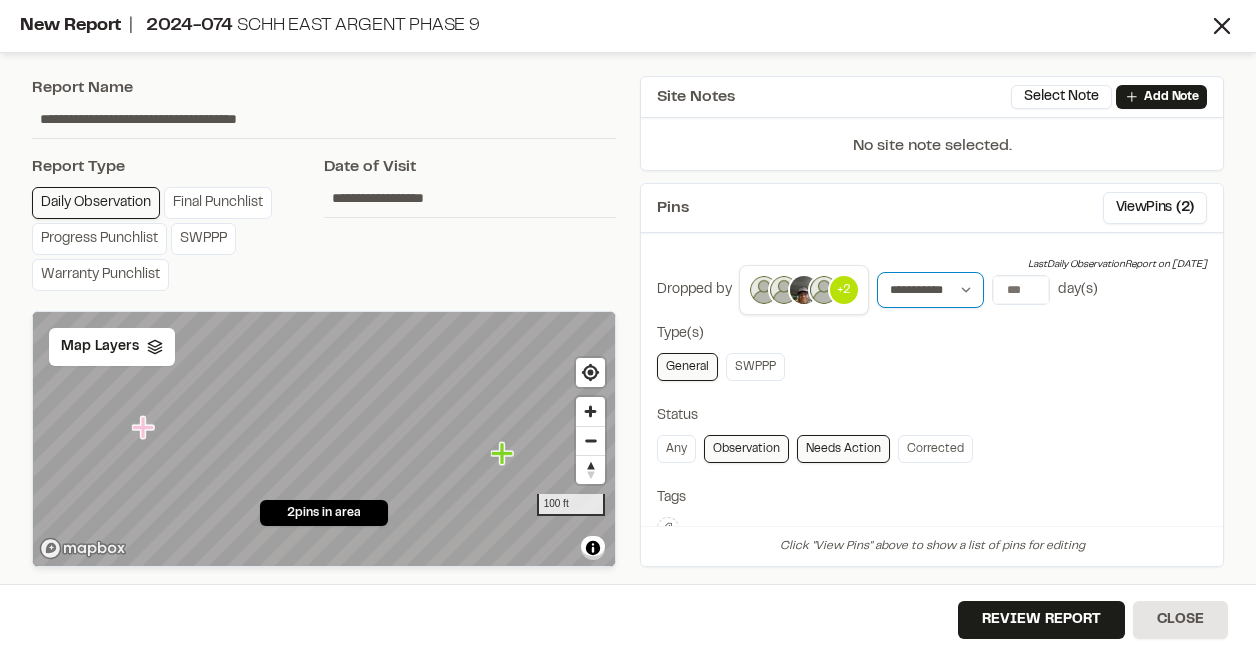 click on "**********" at bounding box center (930, 290) 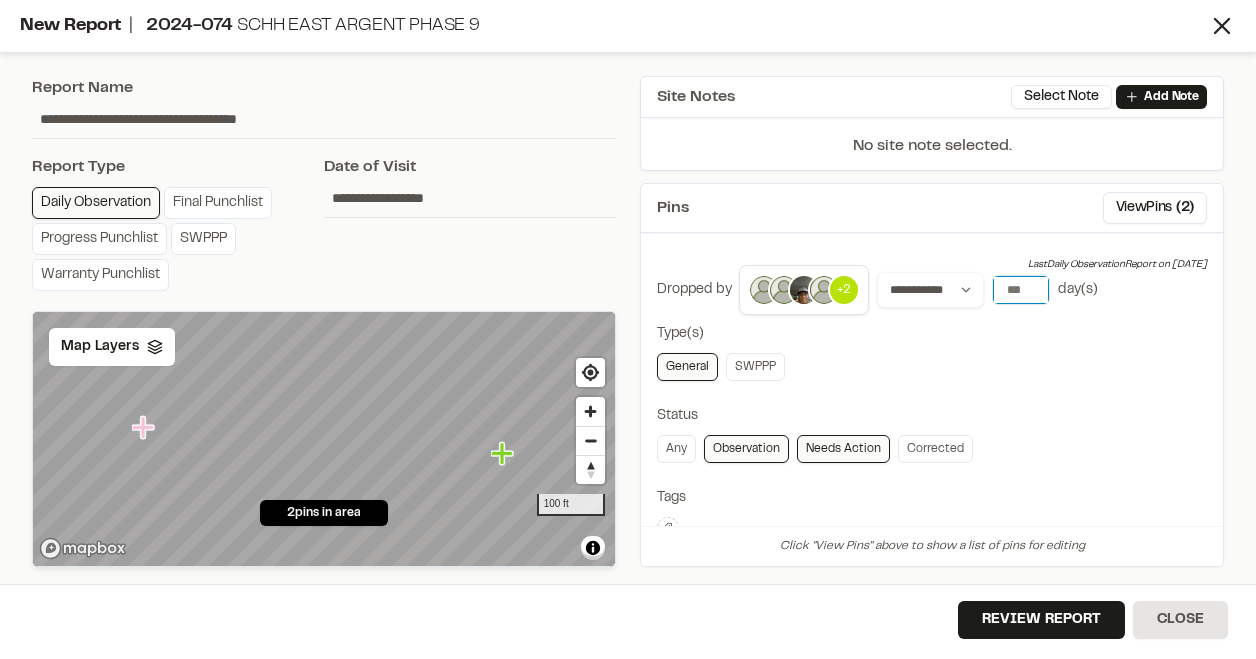 drag, startPoint x: 1022, startPoint y: 283, endPoint x: 921, endPoint y: 288, distance: 101.12369 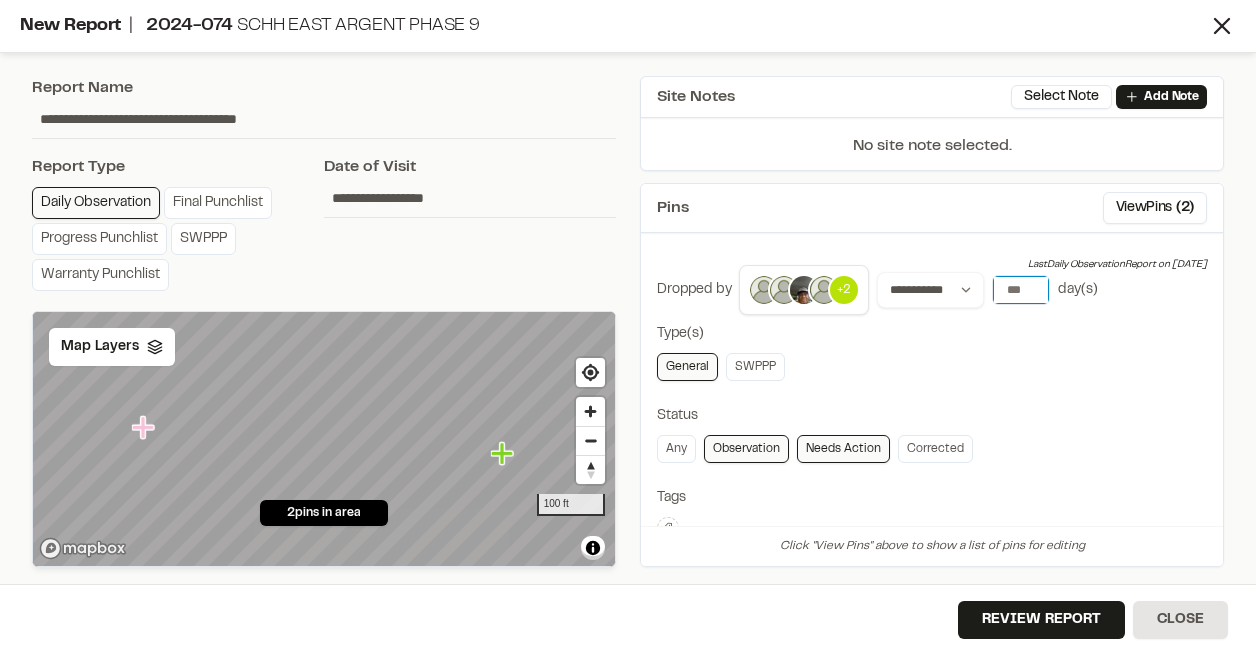 click on "*" at bounding box center (1021, 290) 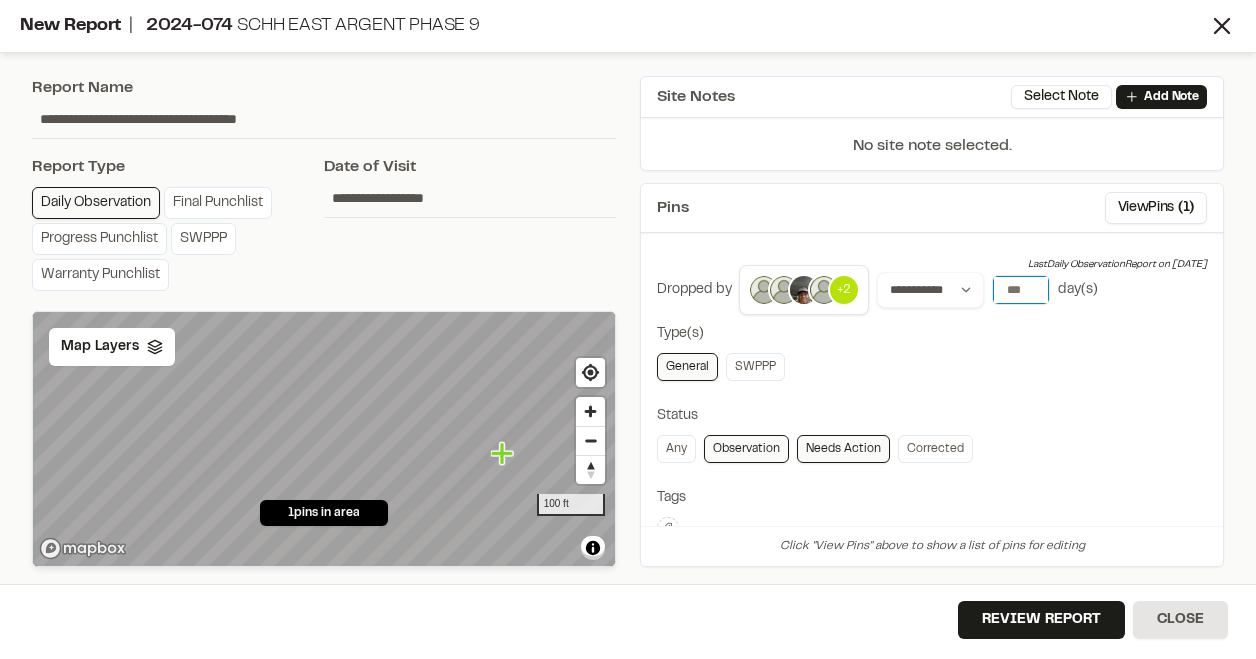type on "*" 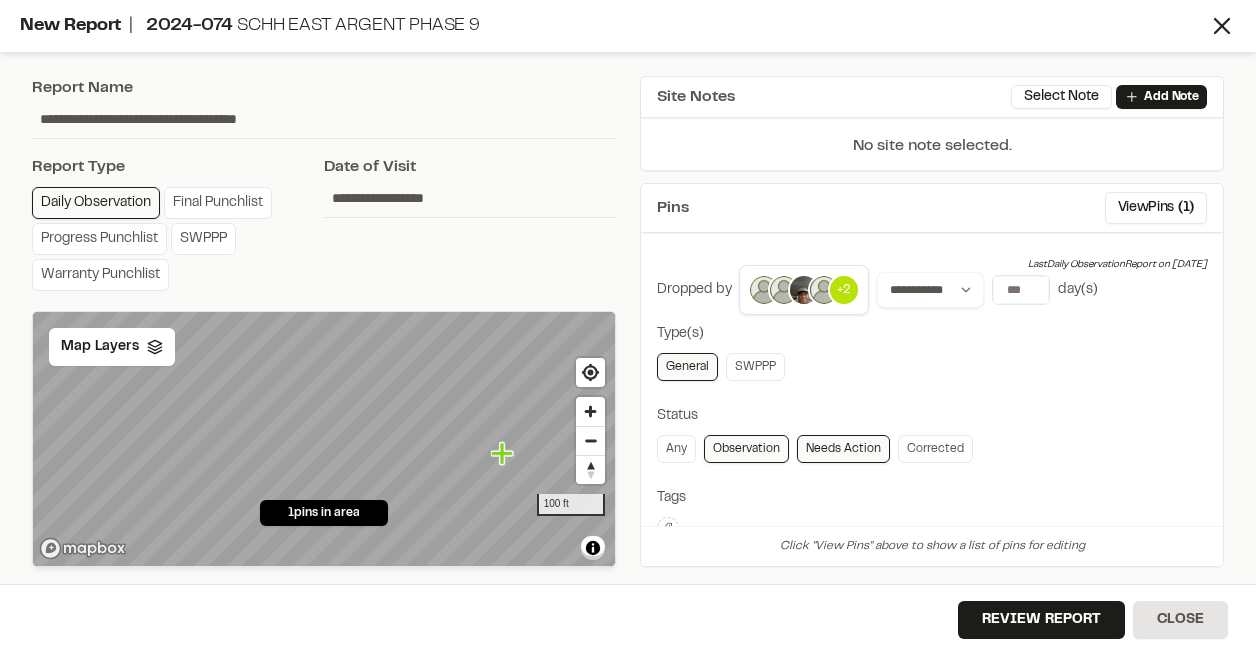 click on "General SWPPP" at bounding box center (932, 367) 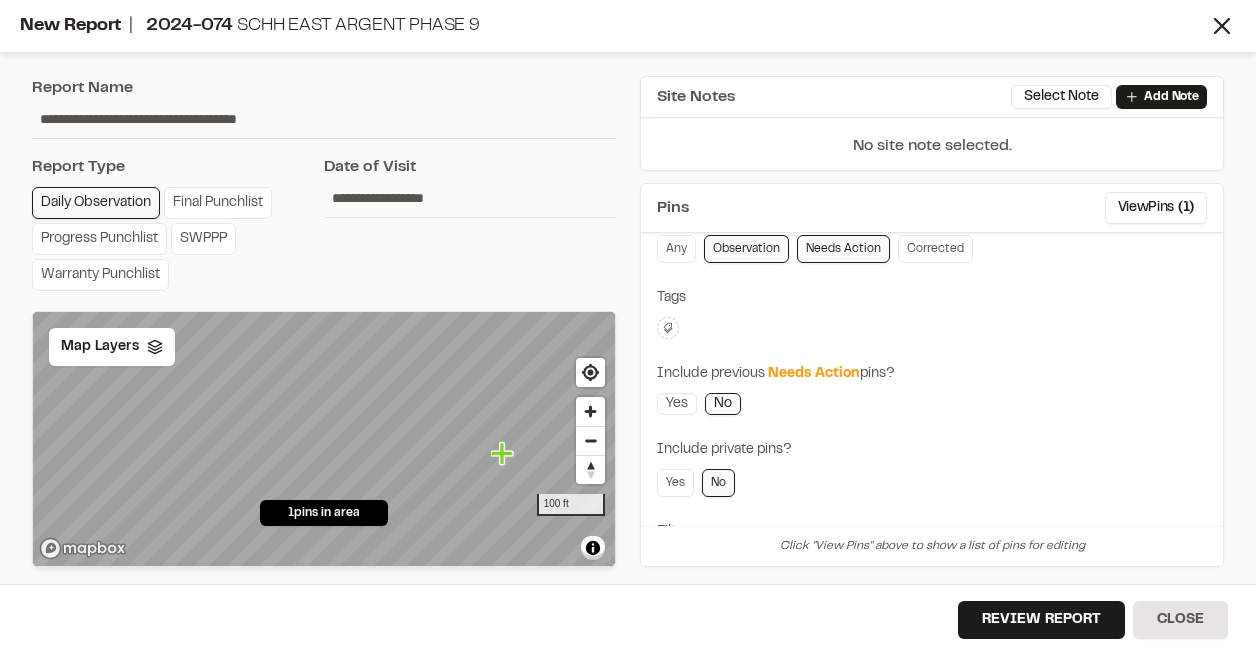 scroll, scrollTop: 300, scrollLeft: 0, axis: vertical 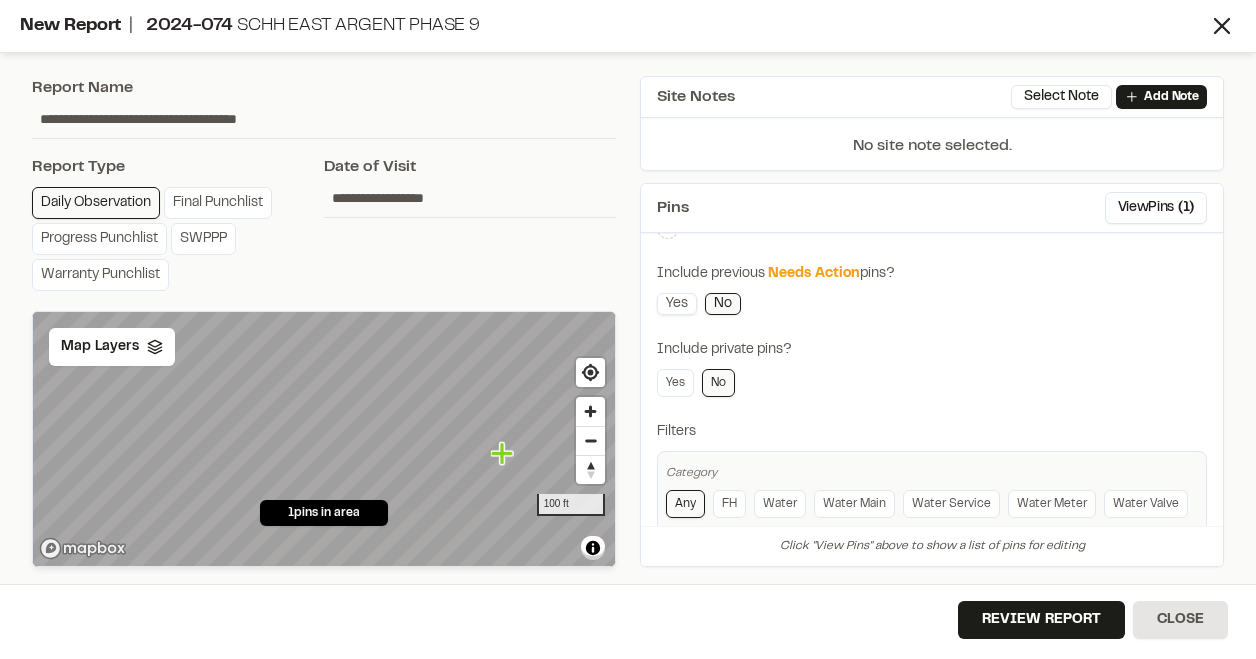 click on "Yes" at bounding box center [677, 304] 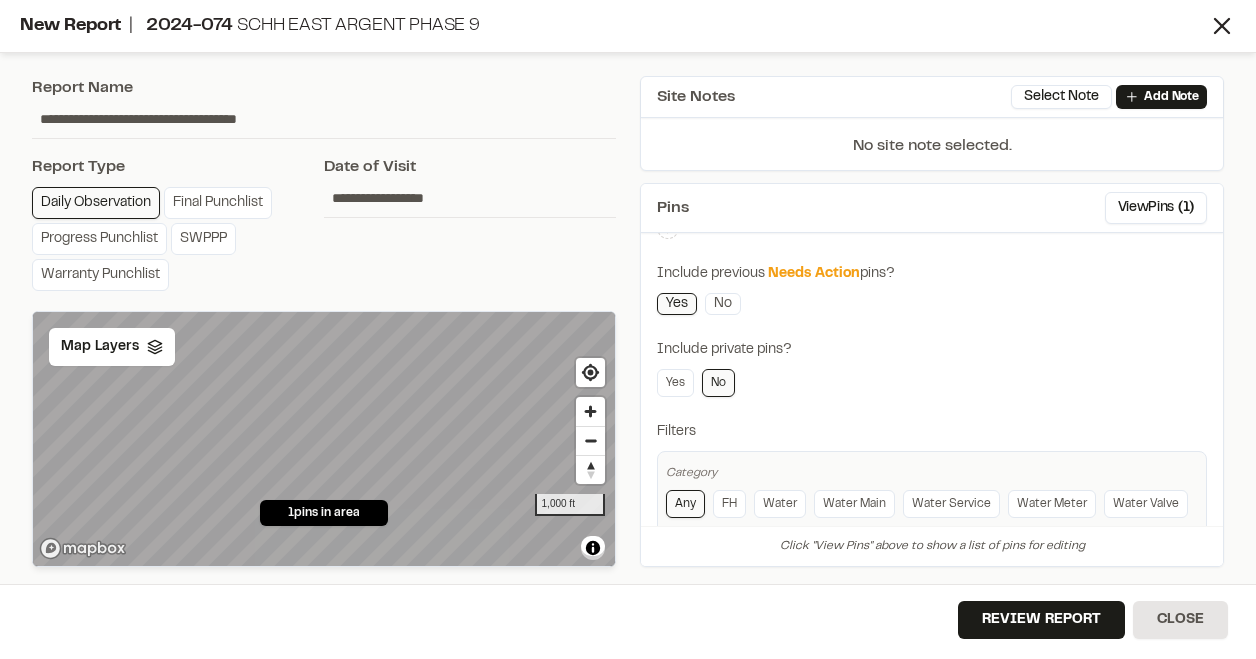click on "**********" at bounding box center [324, 321] 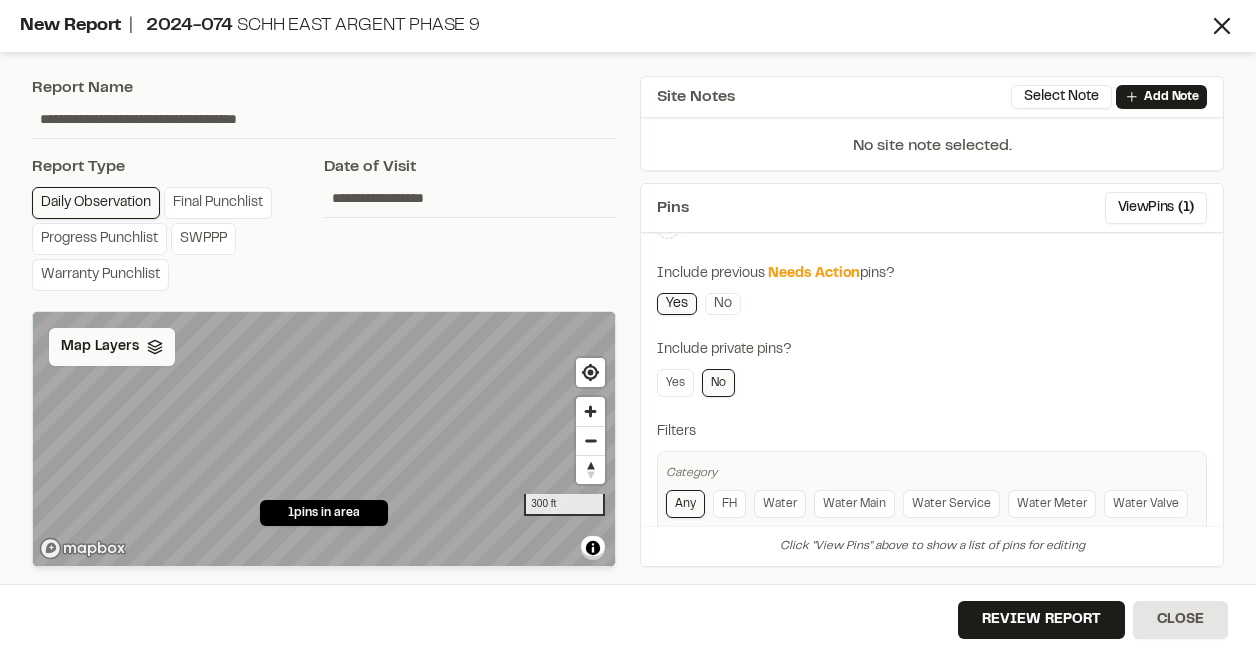 click 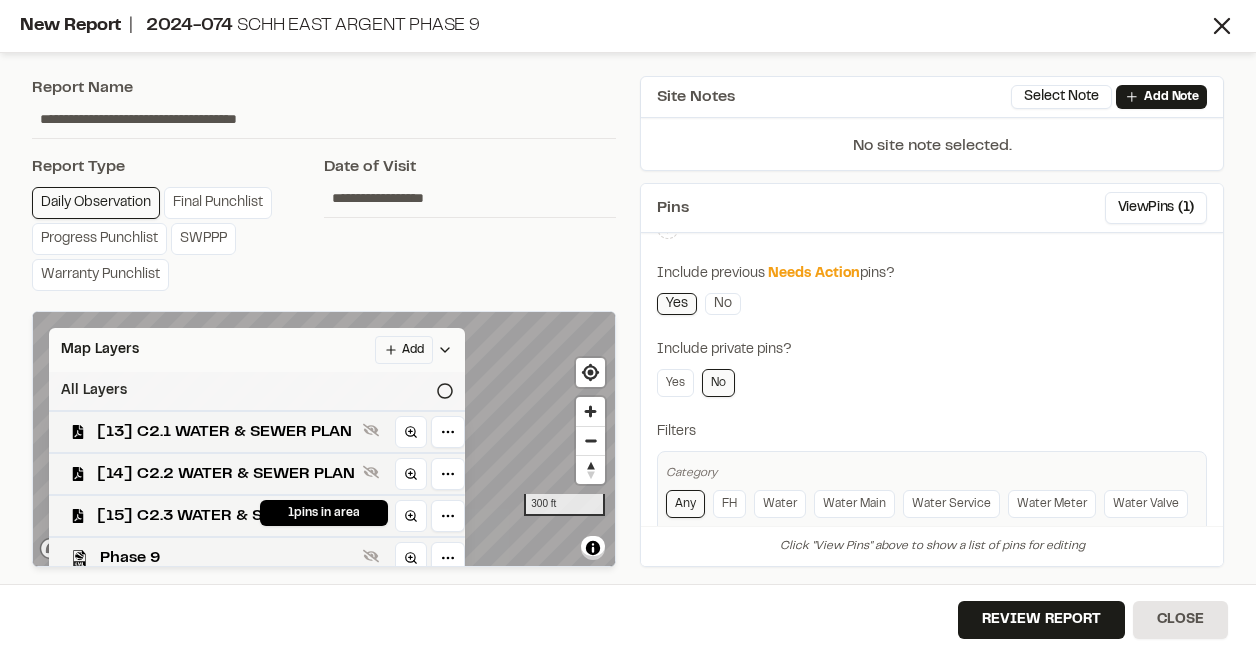 click on "All Layers" at bounding box center [257, 391] 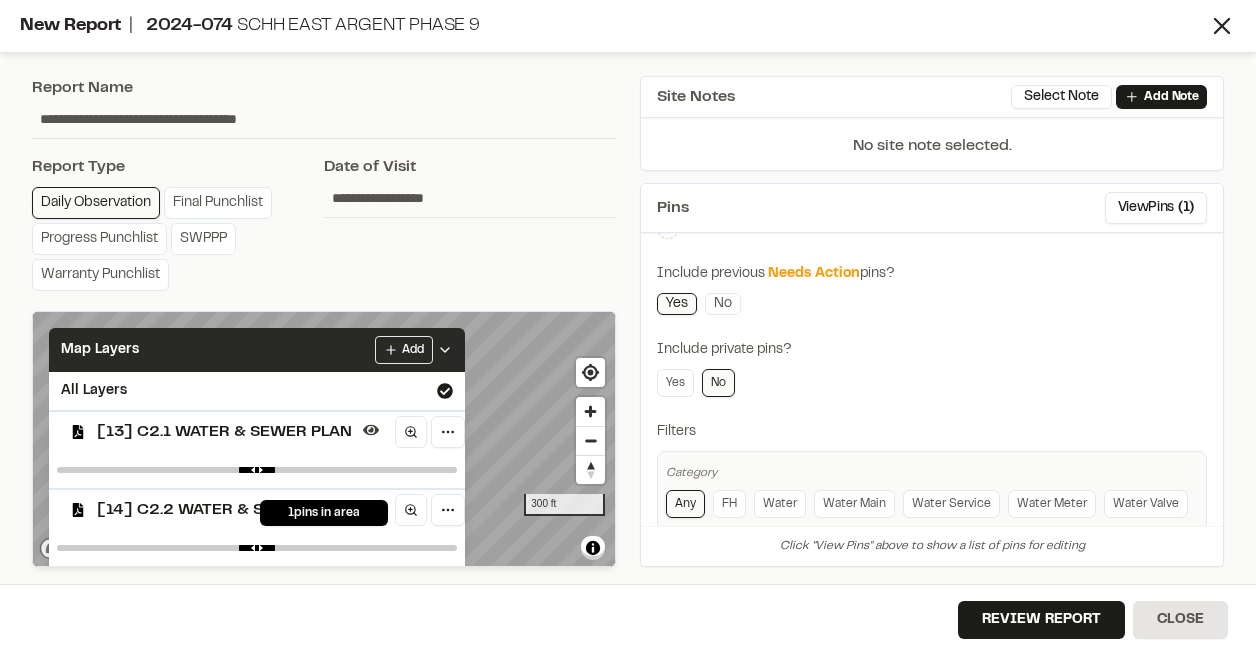 click 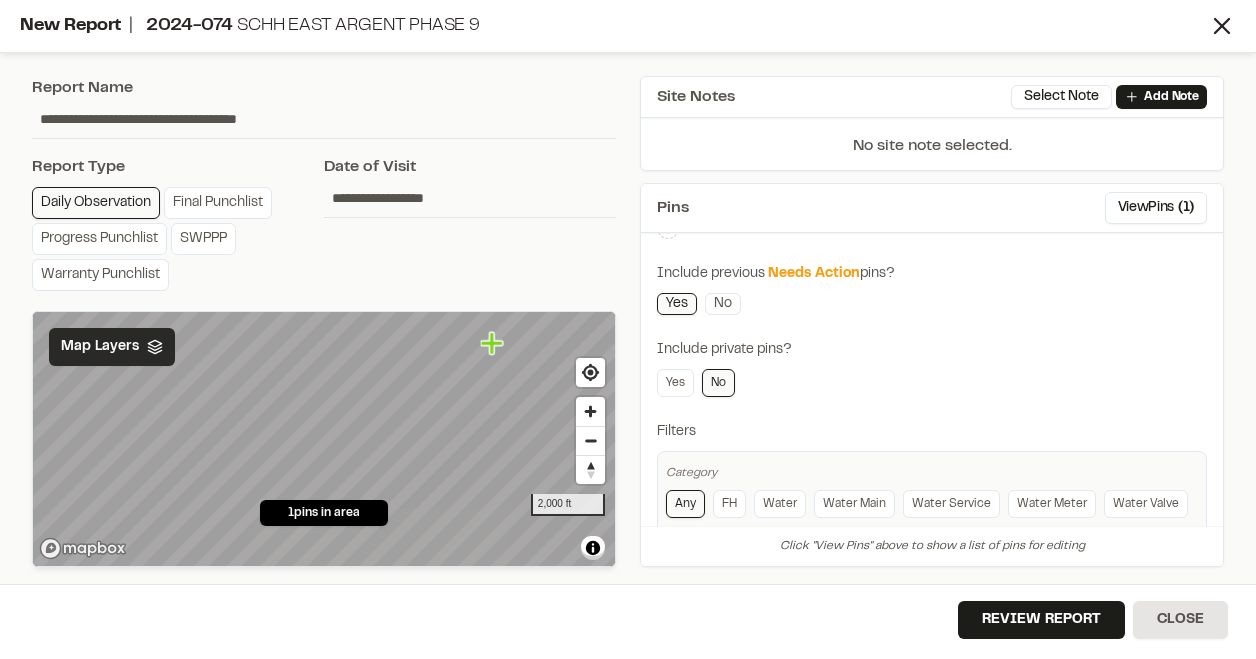 click on "1  pins in area Map Layers 2,000 ft © Mapbox   © OpenStreetMap   Improve this map   © Maxar" at bounding box center [324, 439] 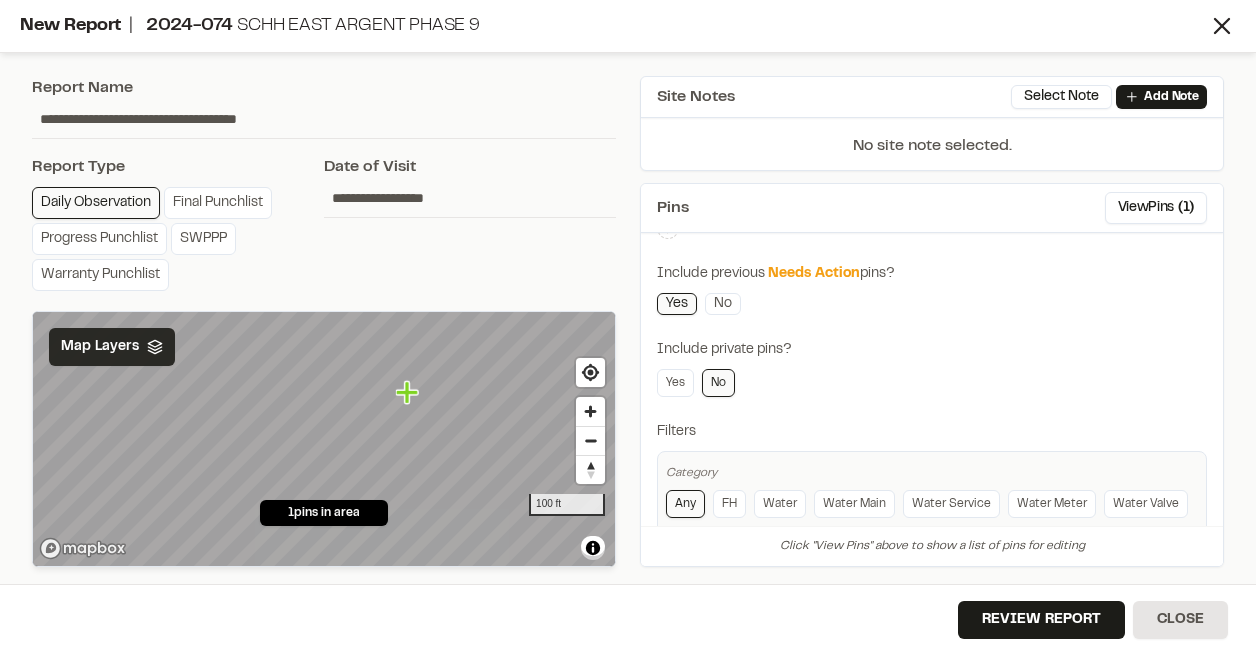 click 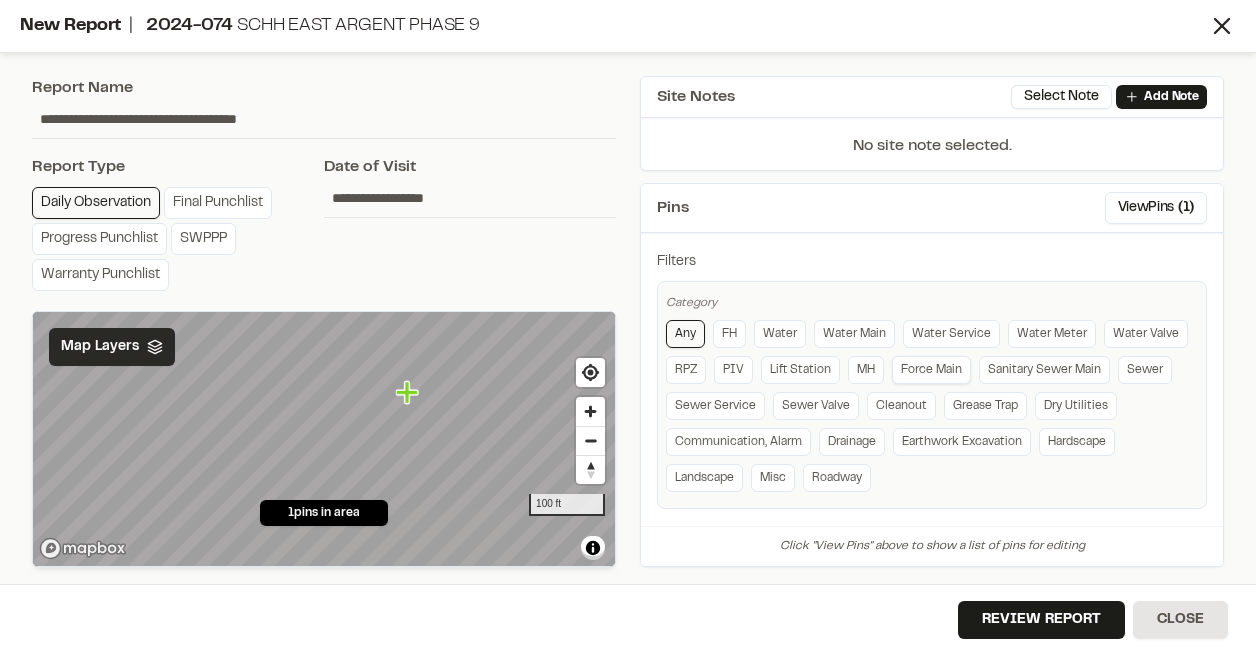 click on "Force Main" at bounding box center [931, 370] 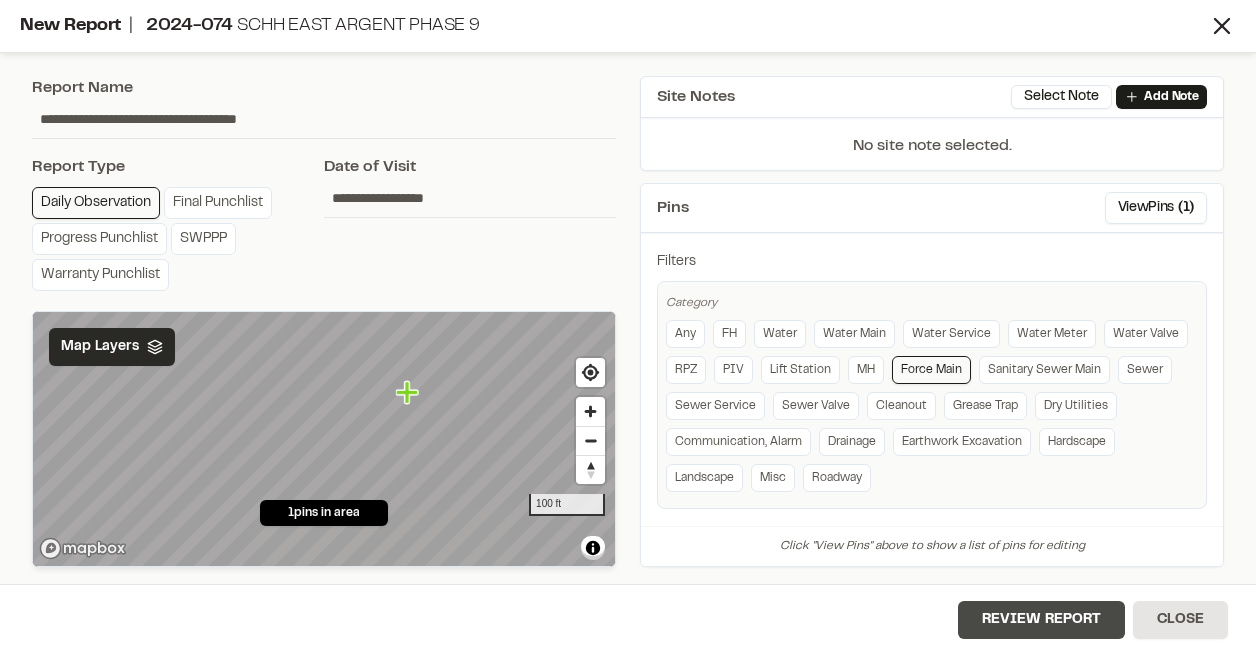 click on "Review Report" at bounding box center [1041, 620] 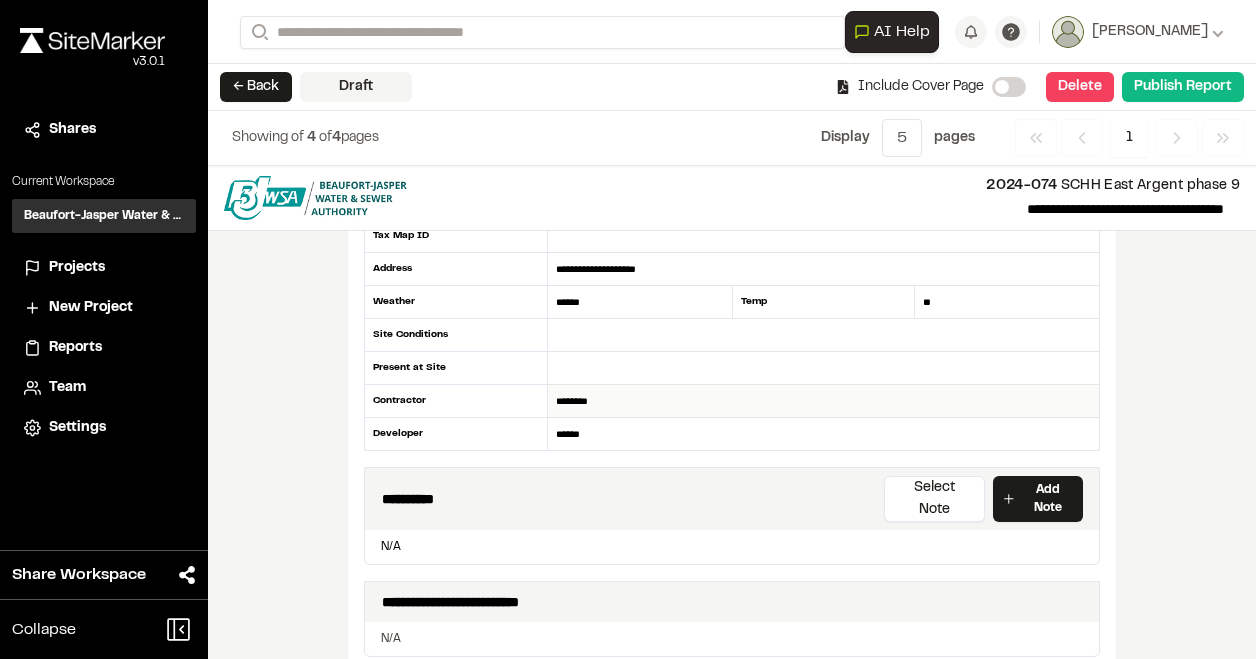 scroll, scrollTop: 0, scrollLeft: 0, axis: both 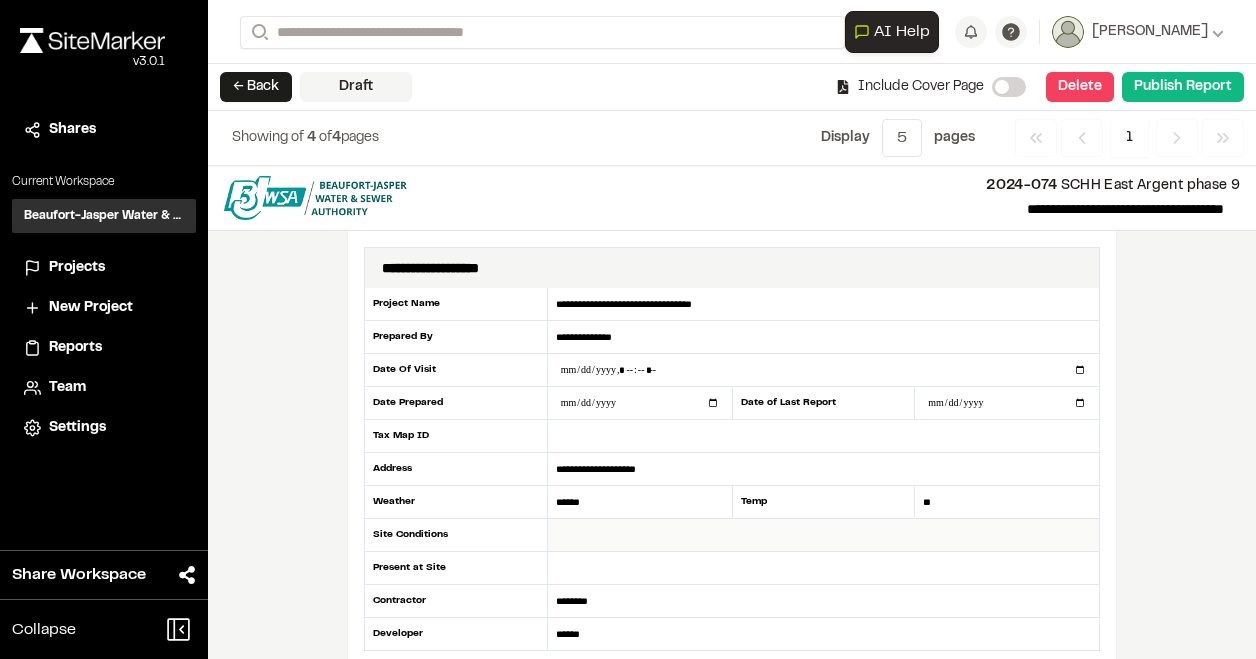 click at bounding box center [823, 535] 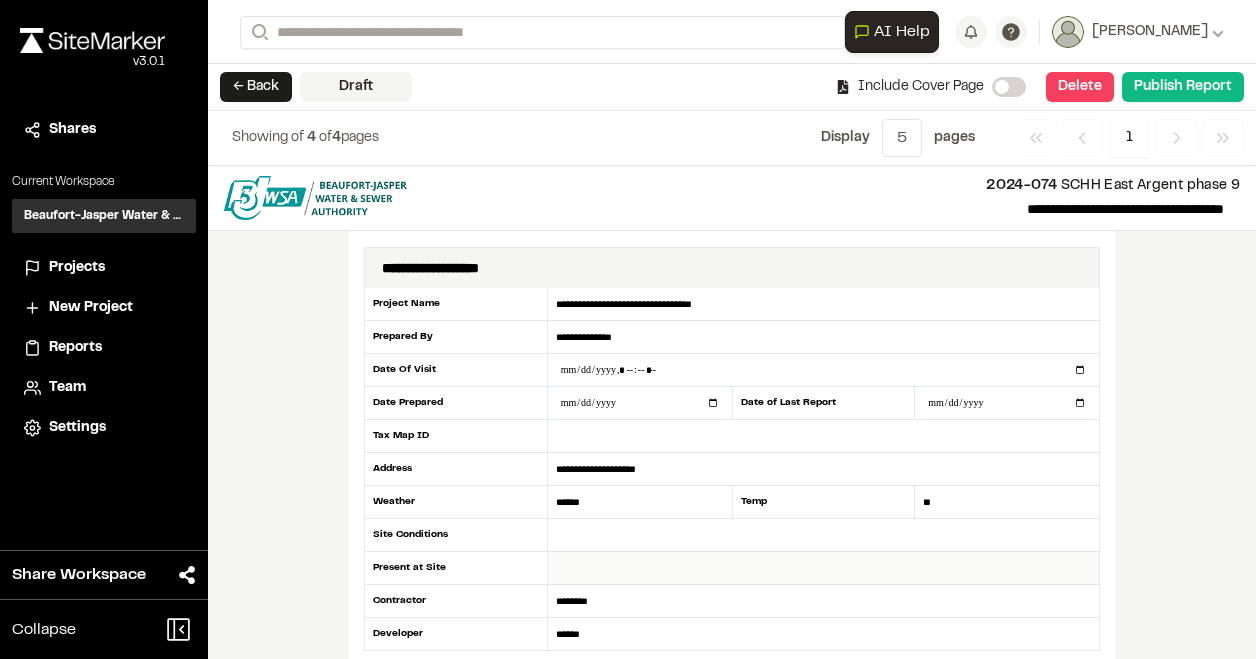 click at bounding box center [823, 568] 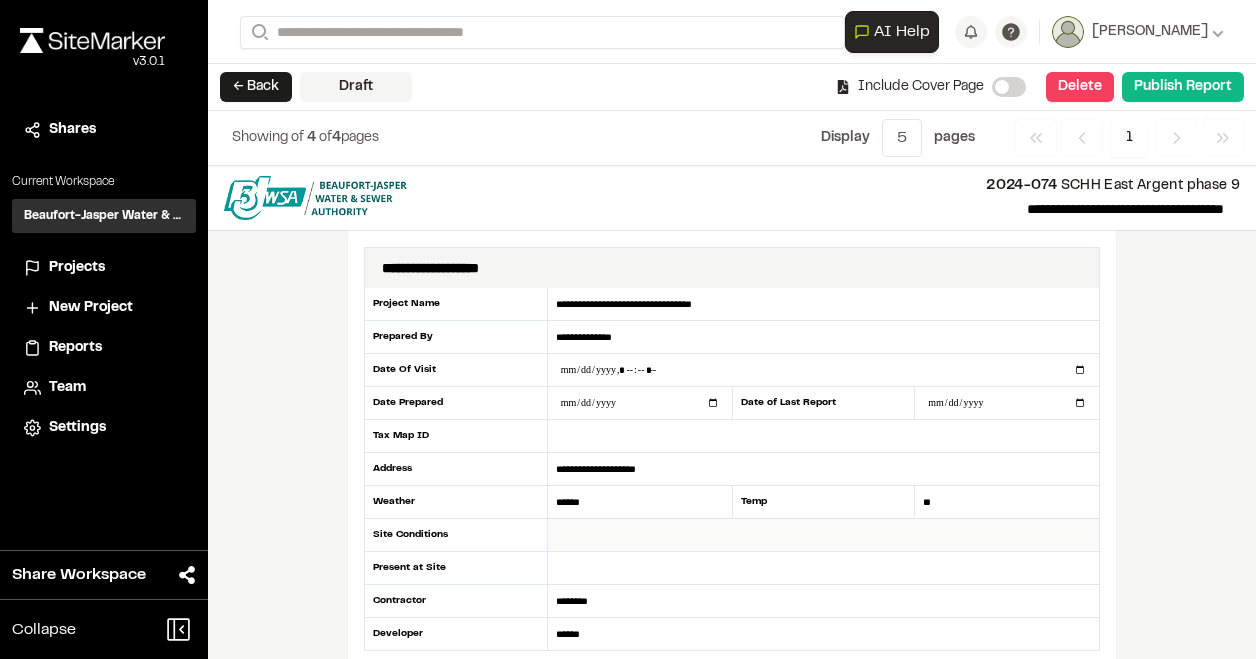 click at bounding box center [823, 535] 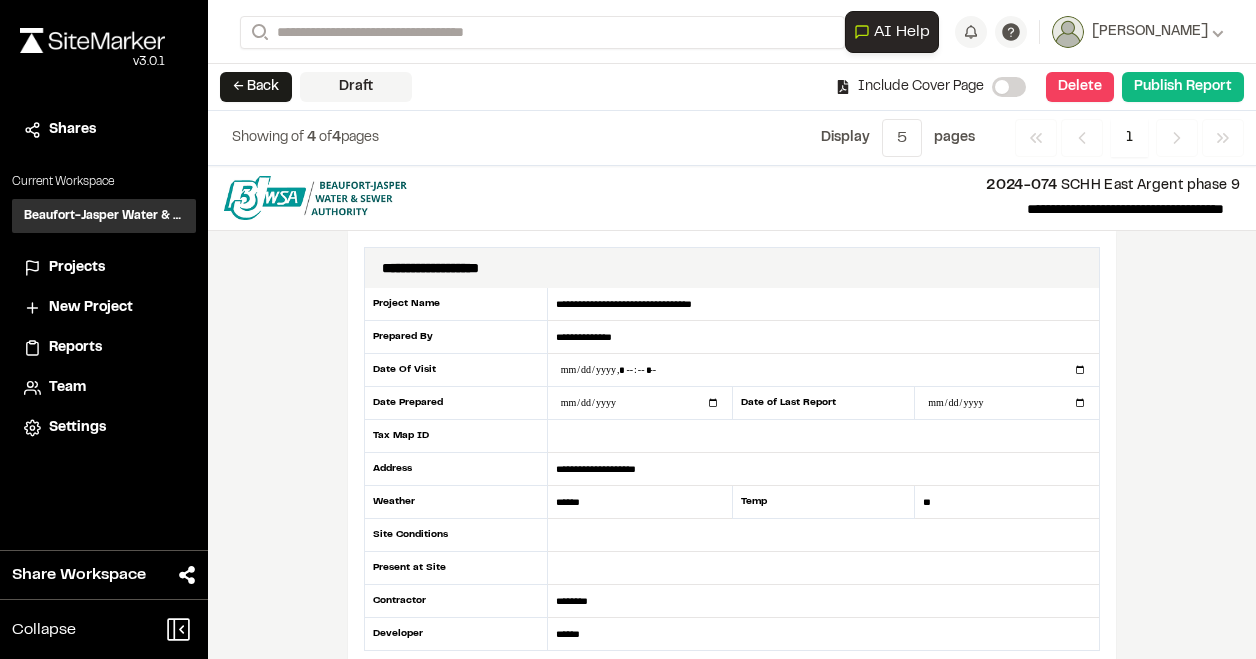 drag, startPoint x: 585, startPoint y: 493, endPoint x: 304, endPoint y: 463, distance: 282.5969 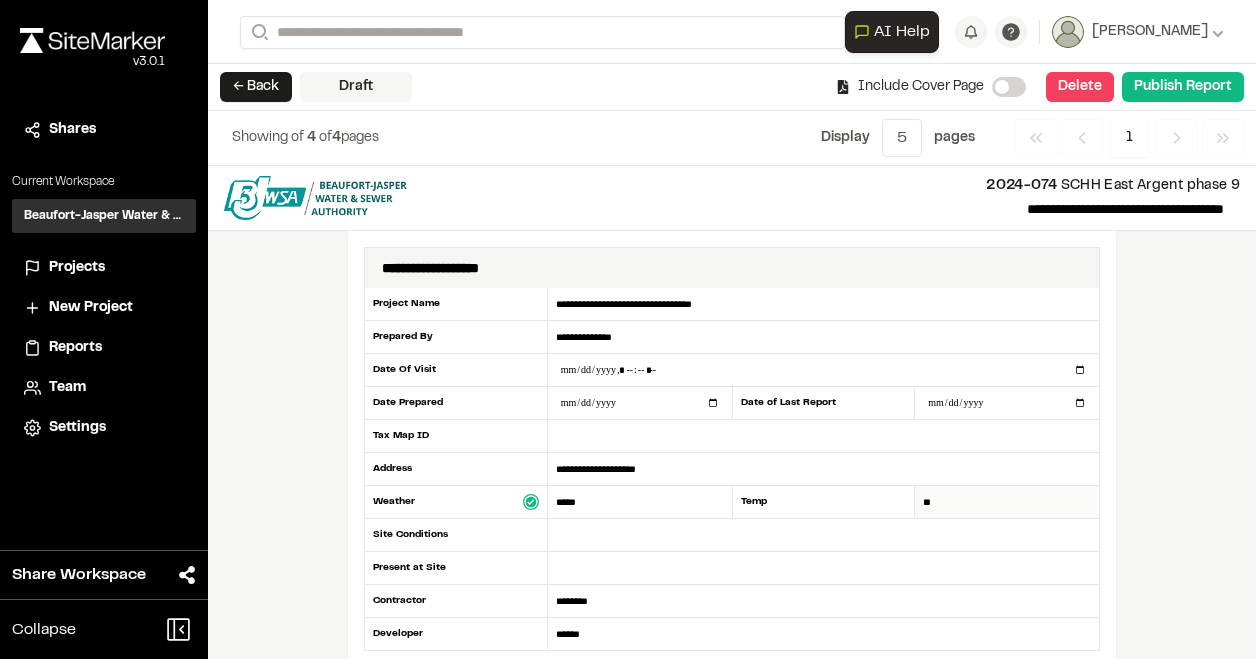 type on "*****" 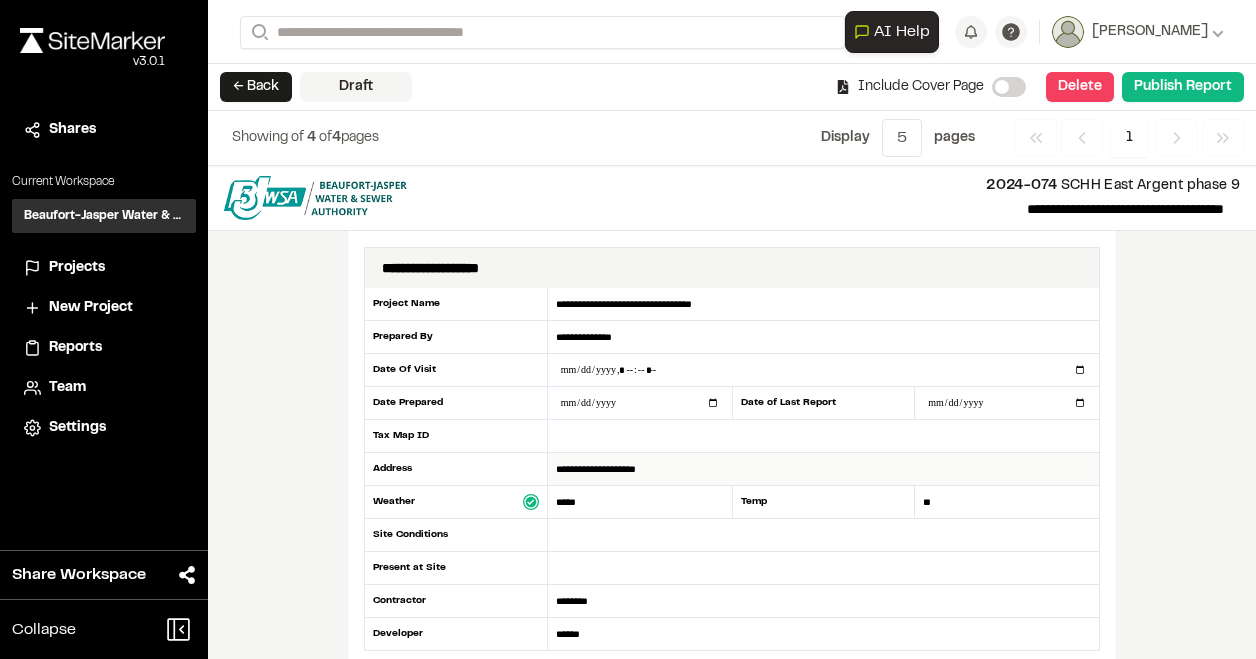 drag, startPoint x: 958, startPoint y: 497, endPoint x: 788, endPoint y: 477, distance: 171.17242 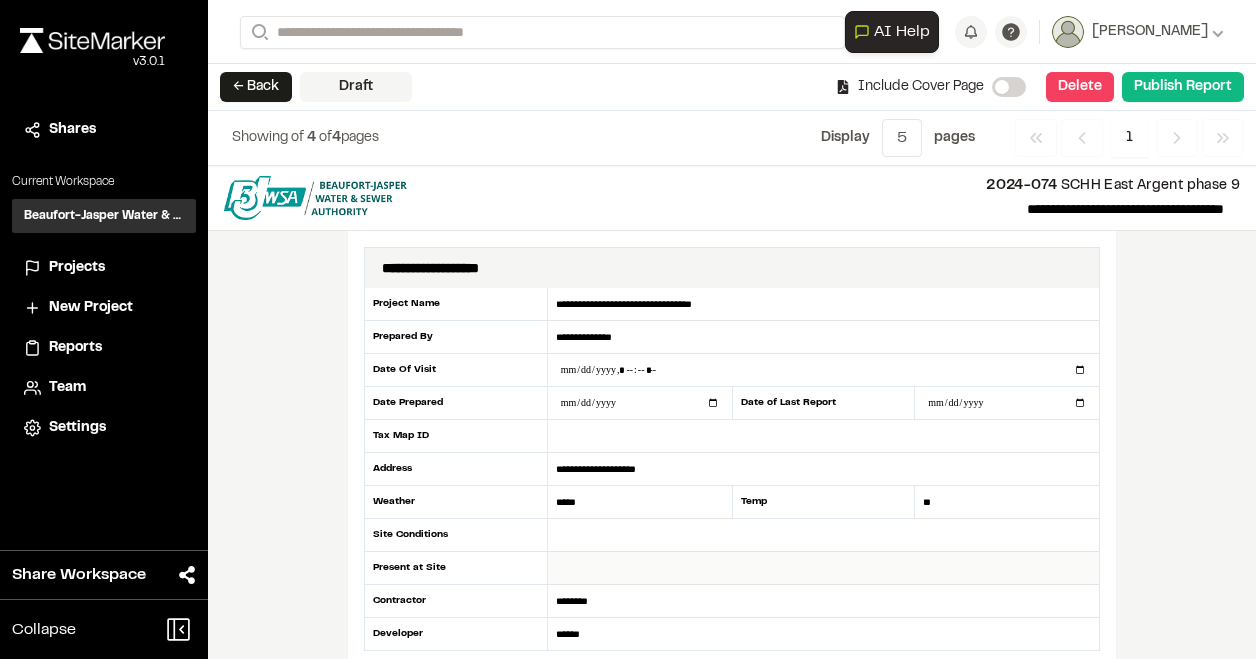 click at bounding box center [823, 568] 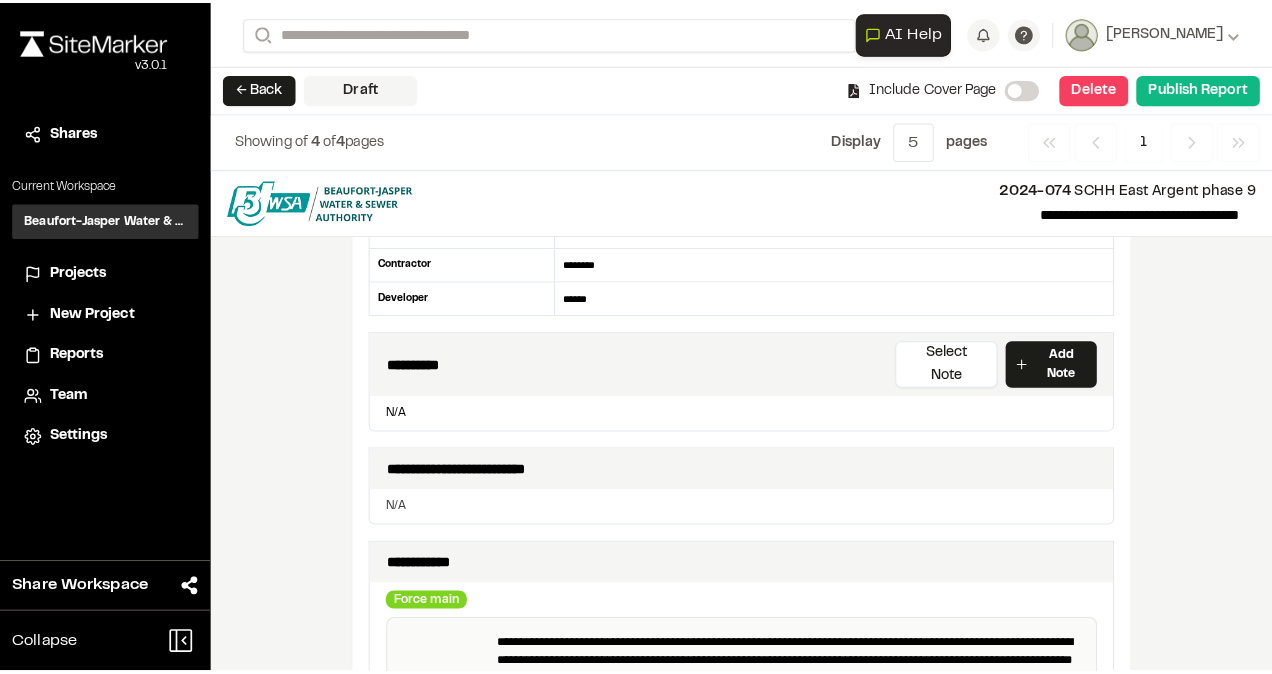 scroll, scrollTop: 400, scrollLeft: 0, axis: vertical 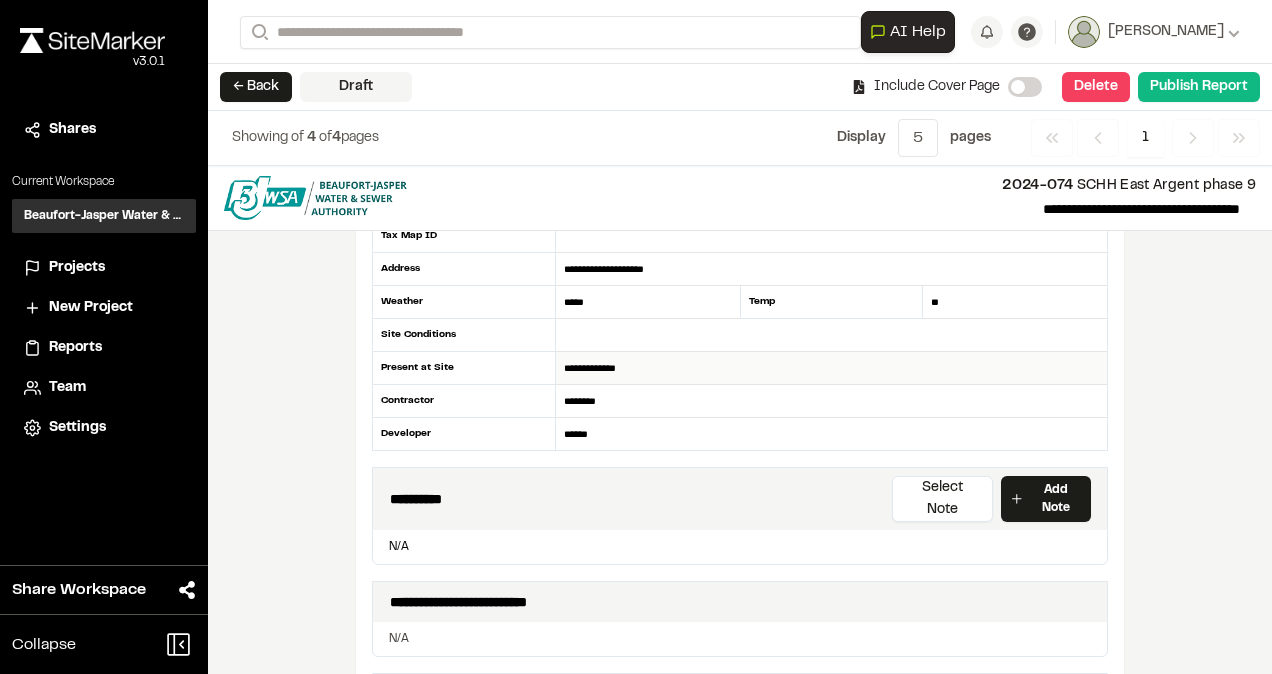 click on "**********" at bounding box center (831, 368) 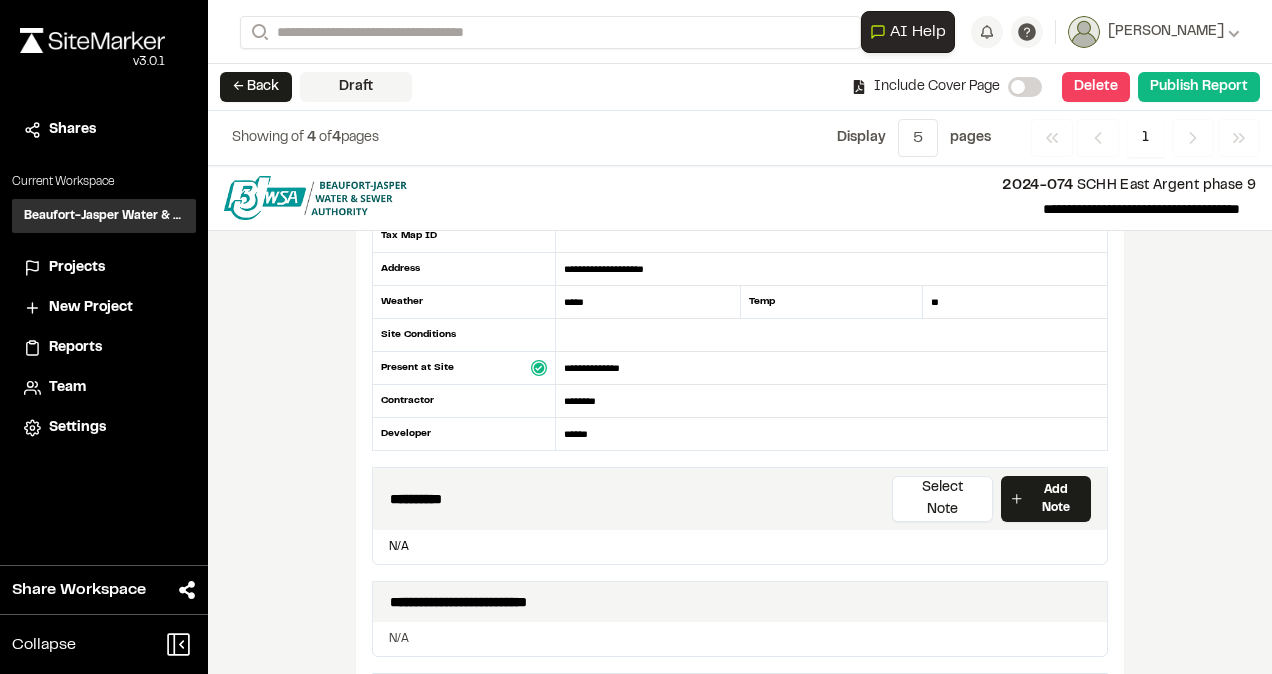 type on "**********" 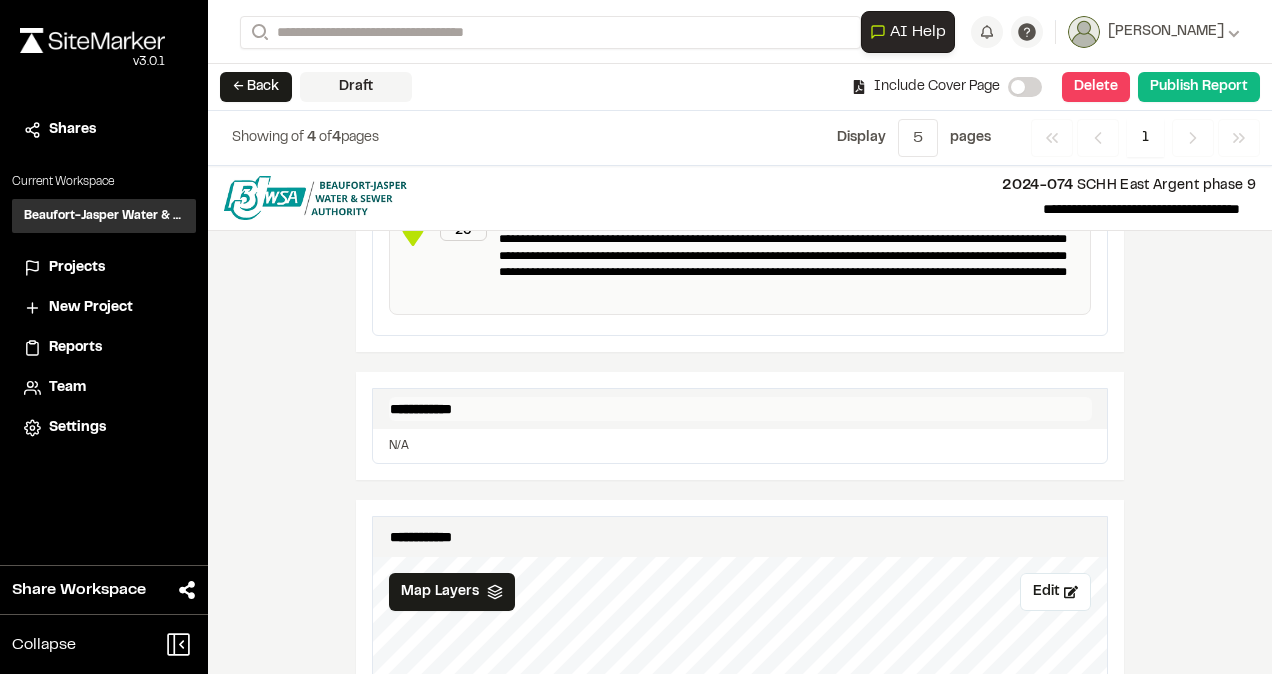 scroll, scrollTop: 600, scrollLeft: 0, axis: vertical 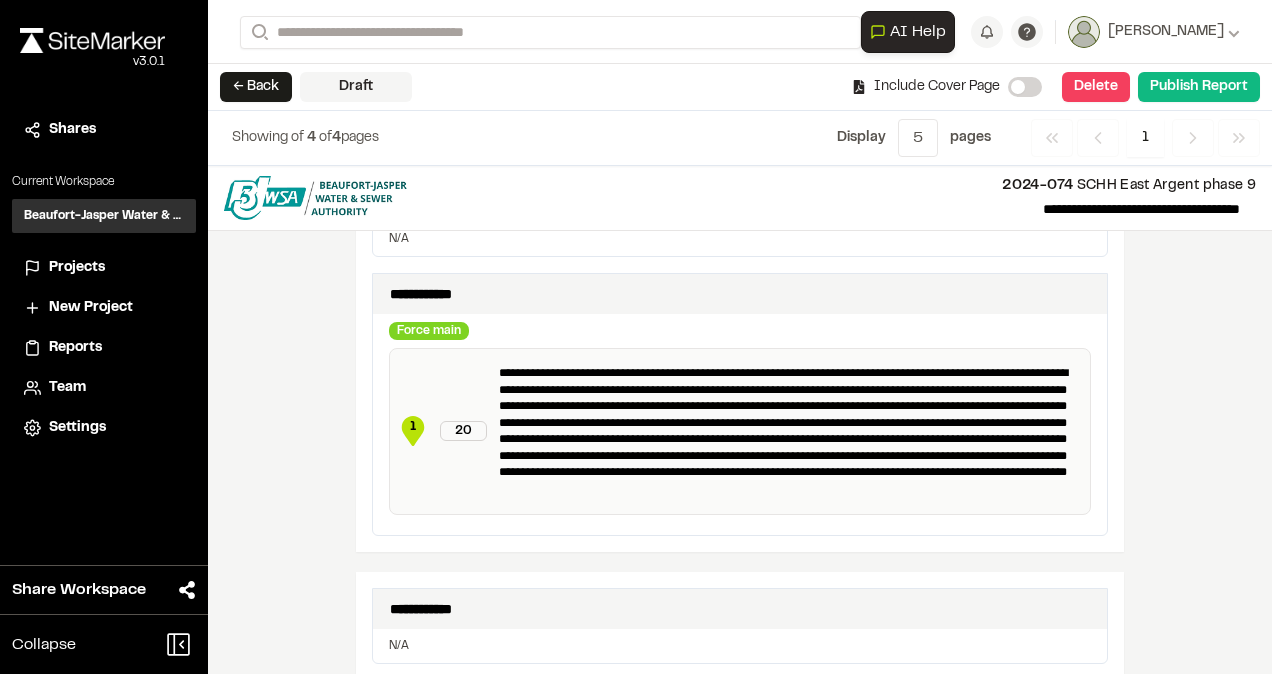 click on "**********" at bounding box center [790, 431] 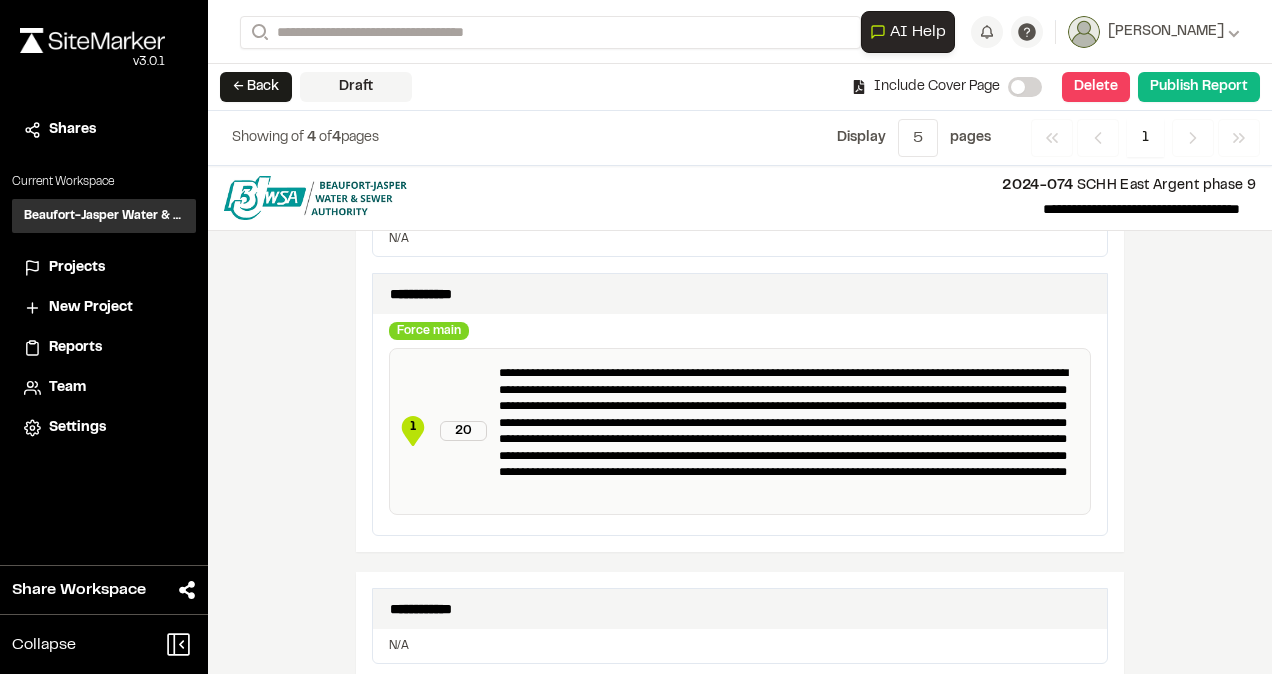 type 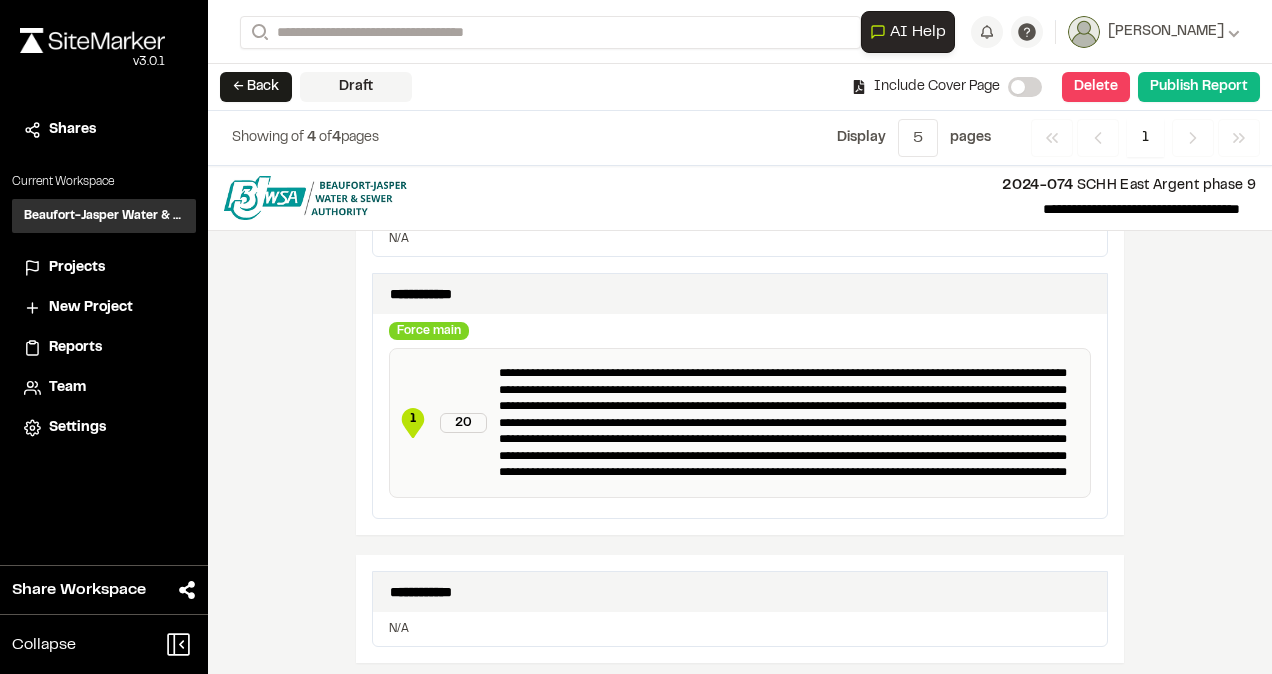 click on "**********" at bounding box center (790, 423) 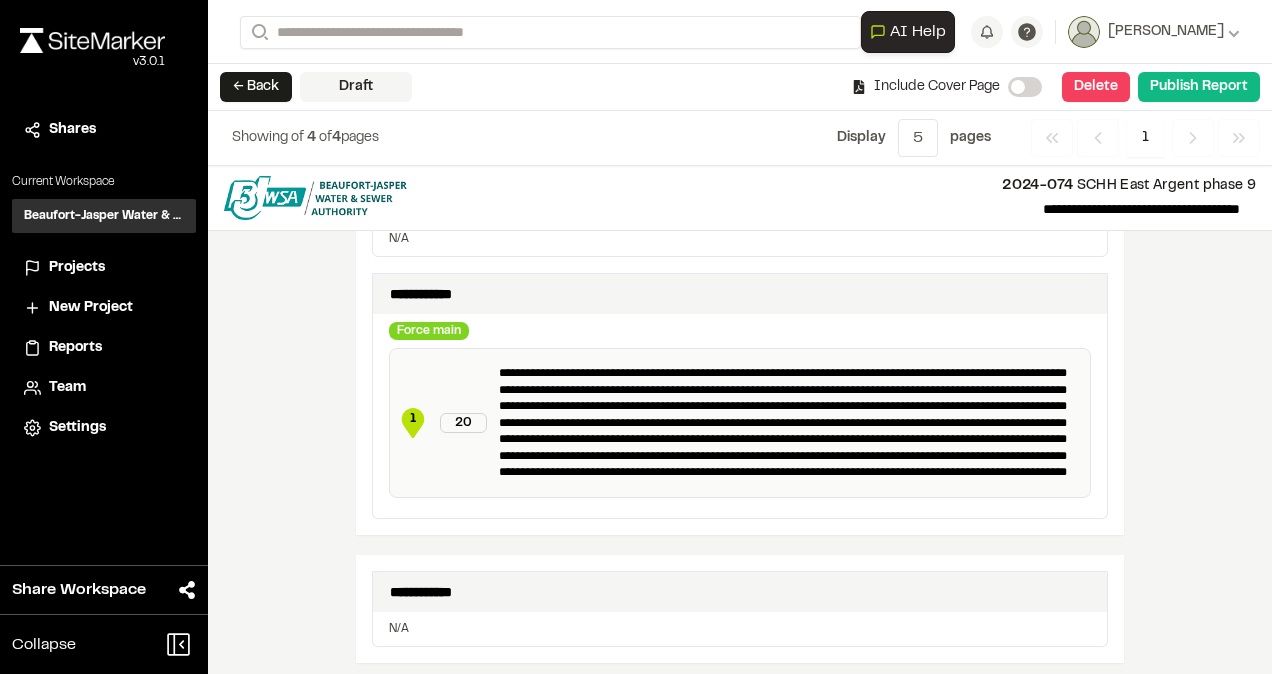 click on "Draft" at bounding box center (356, 87) 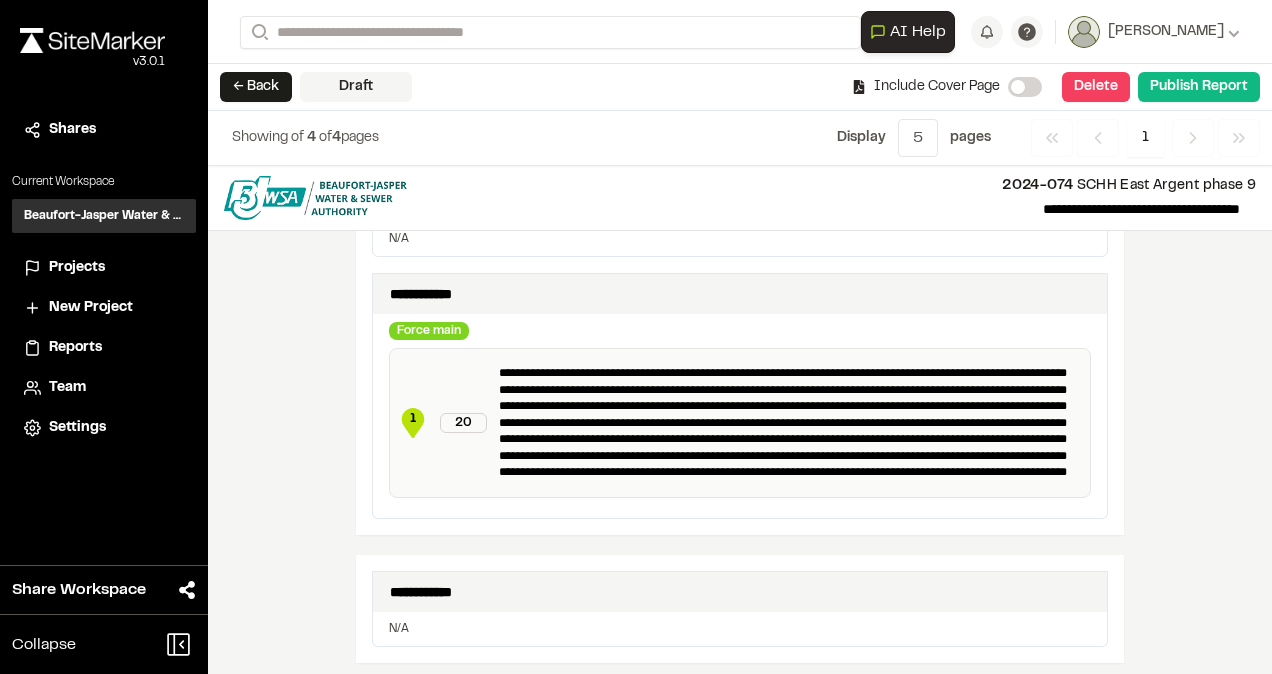 click on "**********" at bounding box center (790, 423) 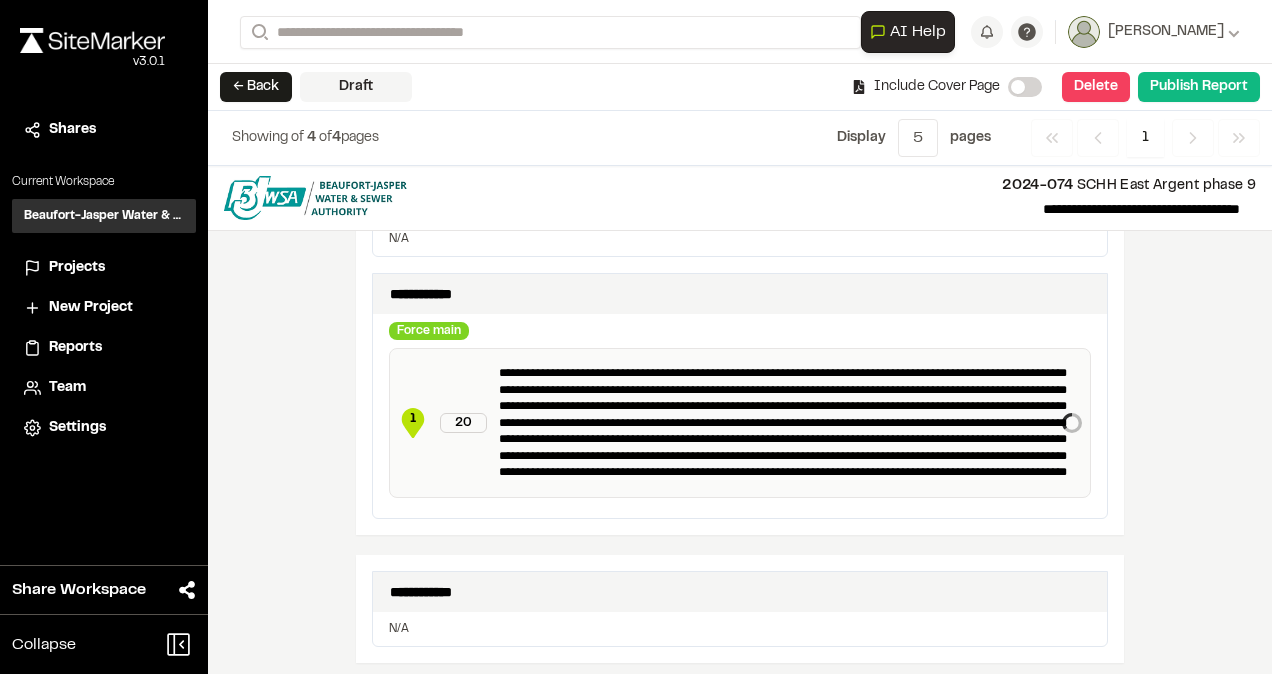 click on "**********" at bounding box center (790, 423) 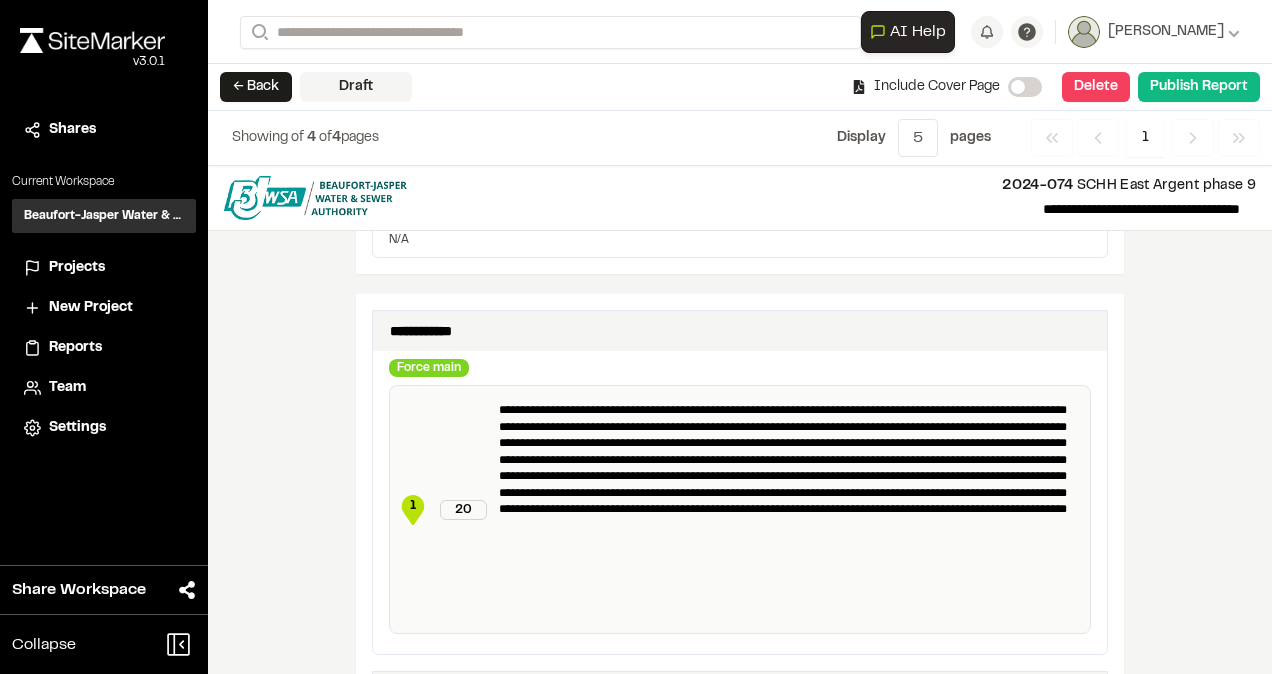 scroll, scrollTop: 600, scrollLeft: 0, axis: vertical 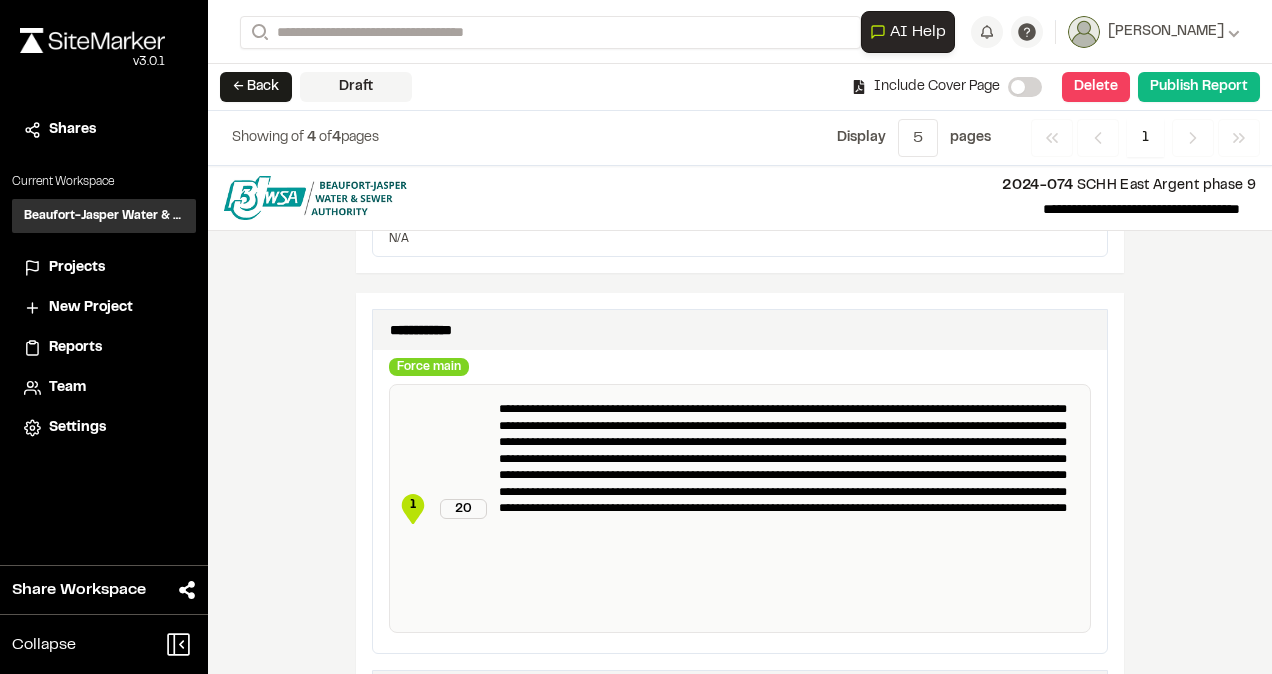 click on "**********" at bounding box center [790, 508] 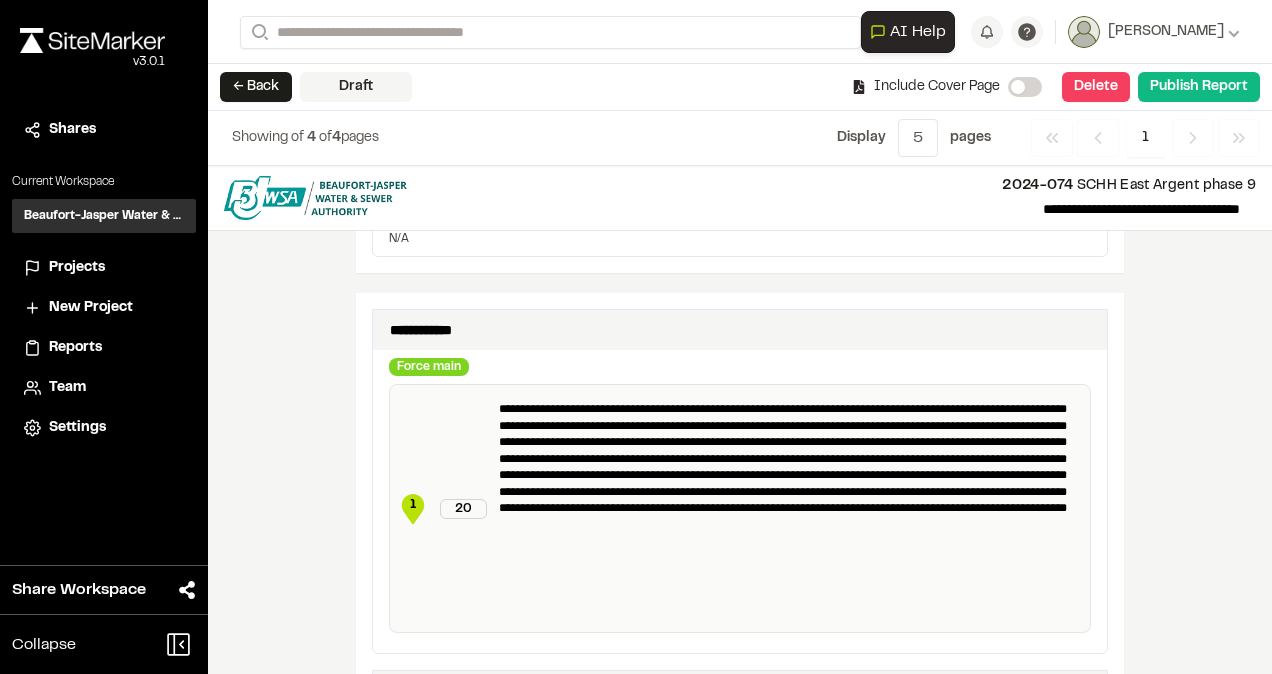type 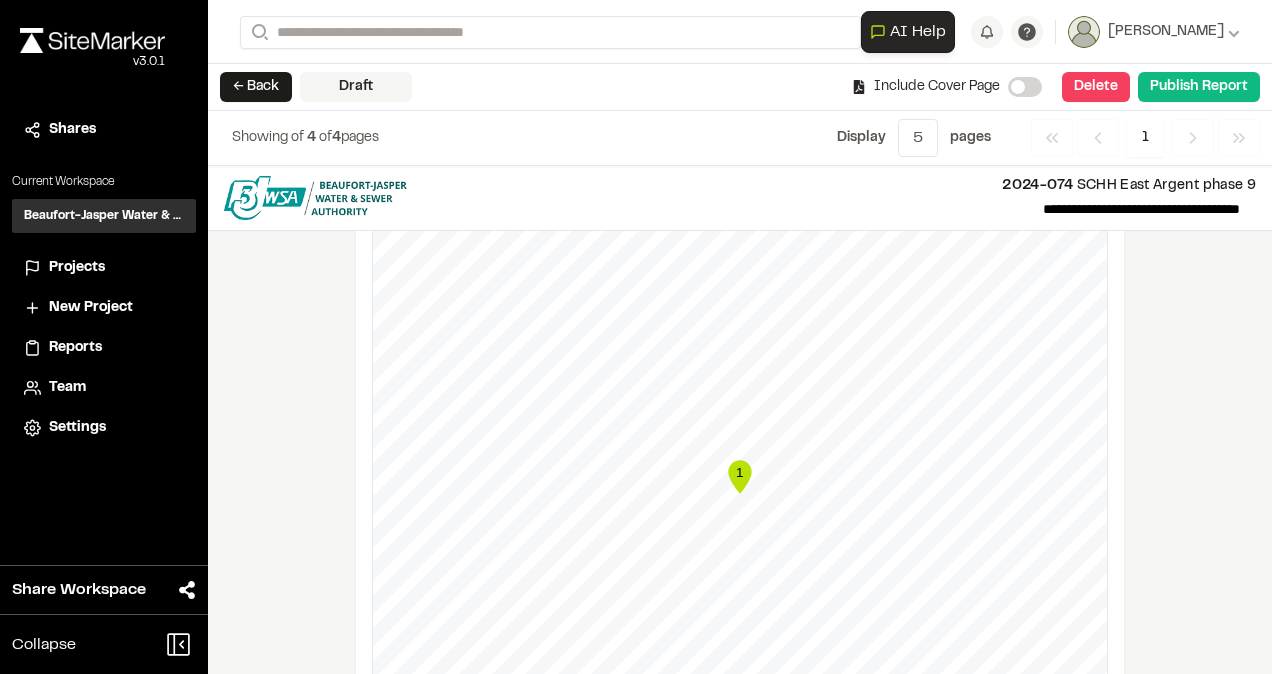 scroll, scrollTop: 1500, scrollLeft: 0, axis: vertical 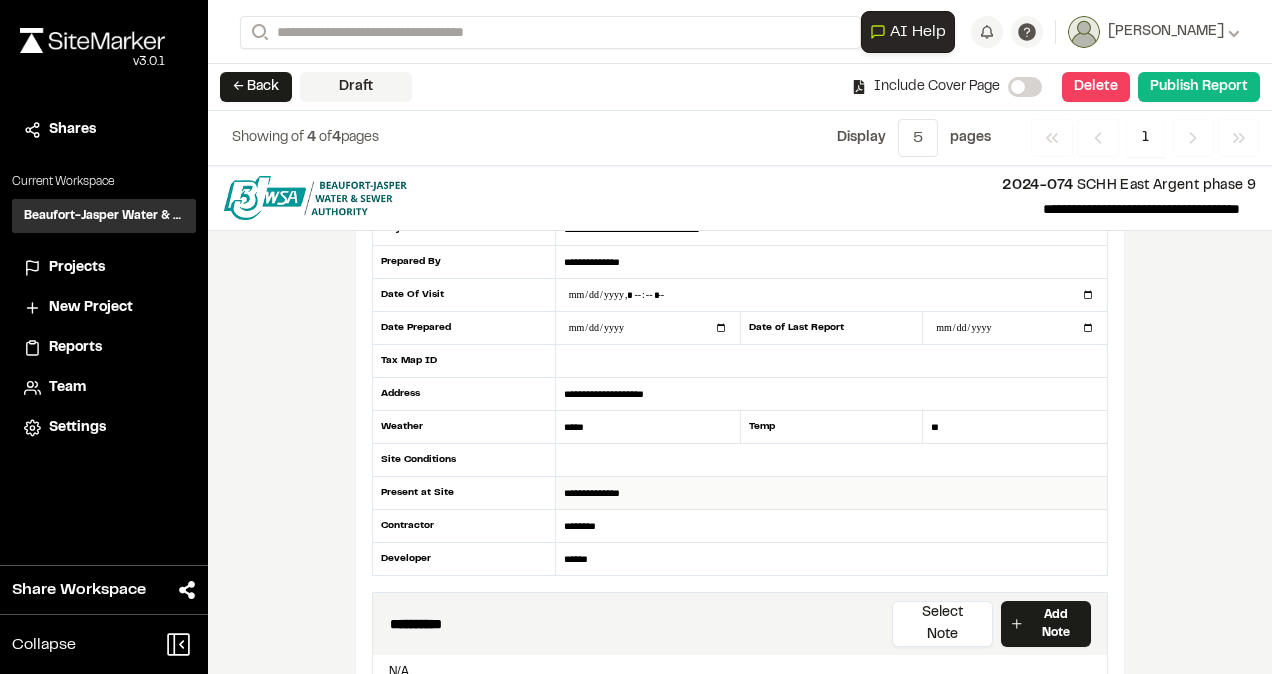click on "**********" at bounding box center [831, 493] 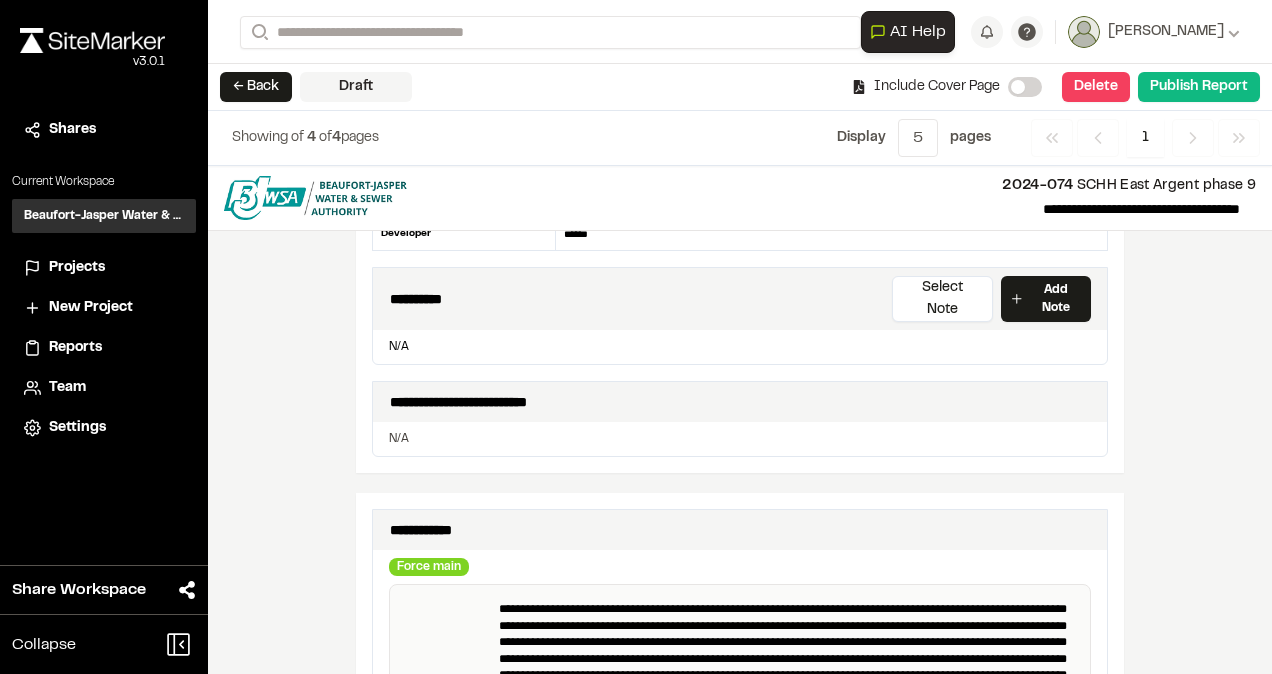 scroll, scrollTop: 600, scrollLeft: 0, axis: vertical 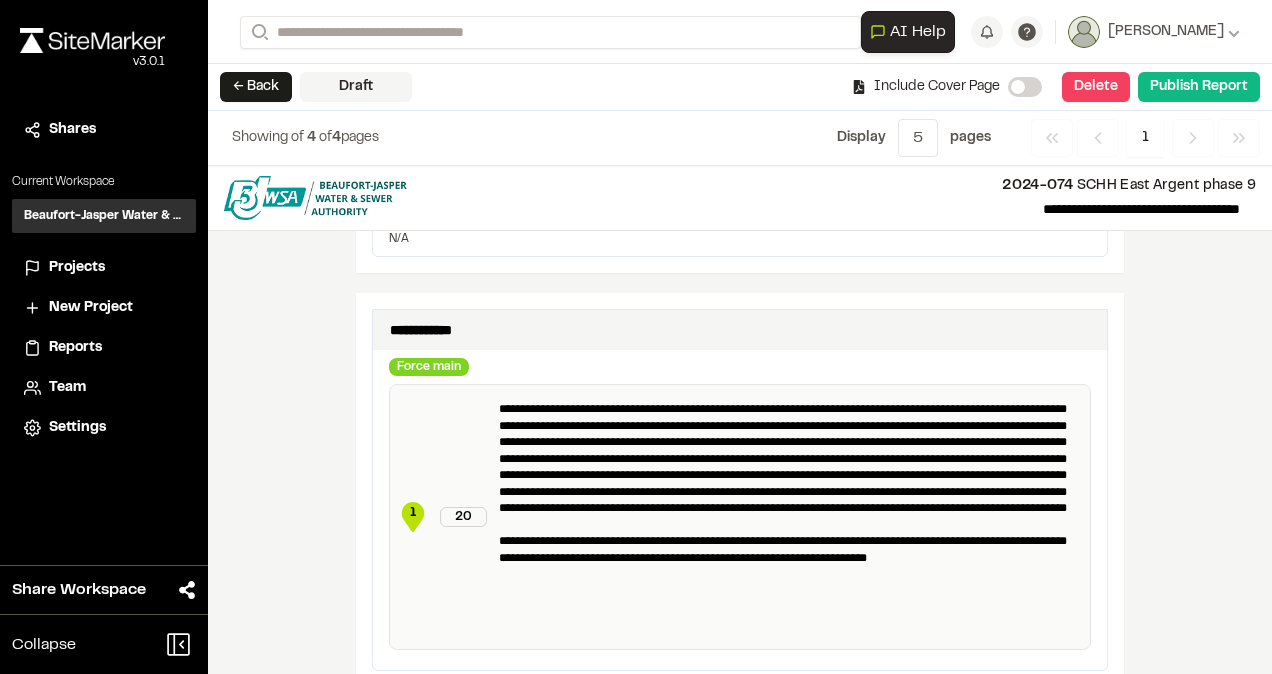type on "**********" 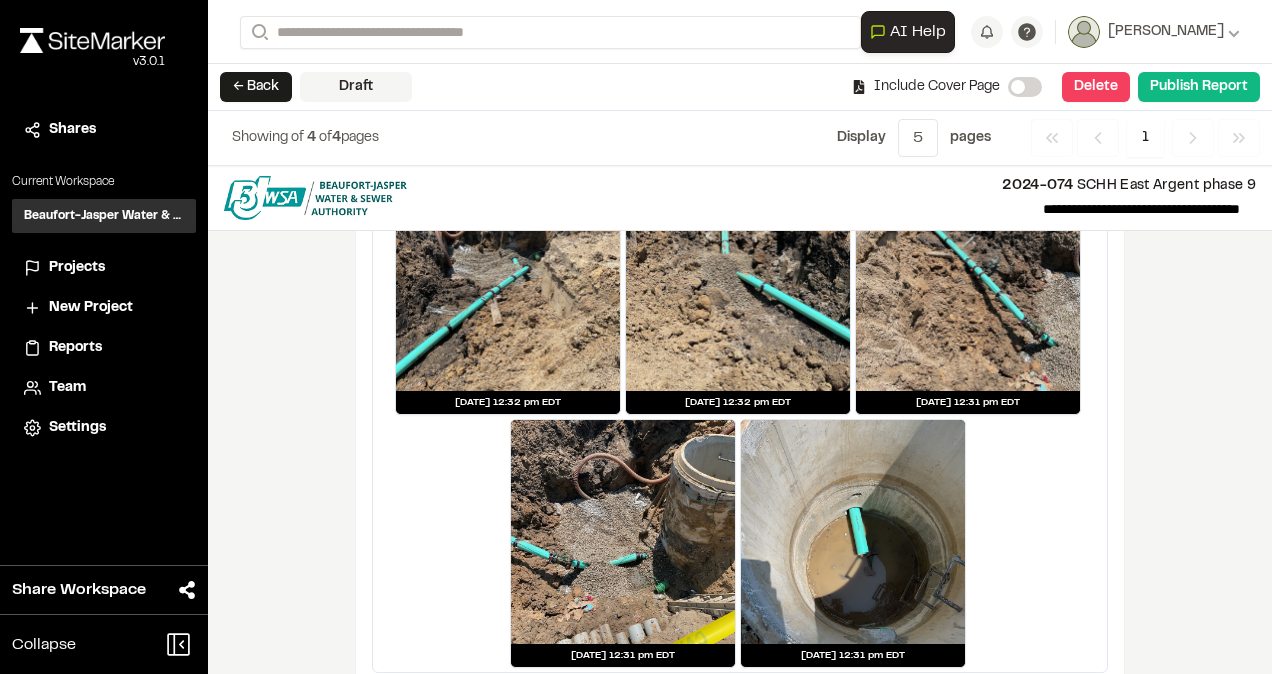 scroll, scrollTop: 2974, scrollLeft: 0, axis: vertical 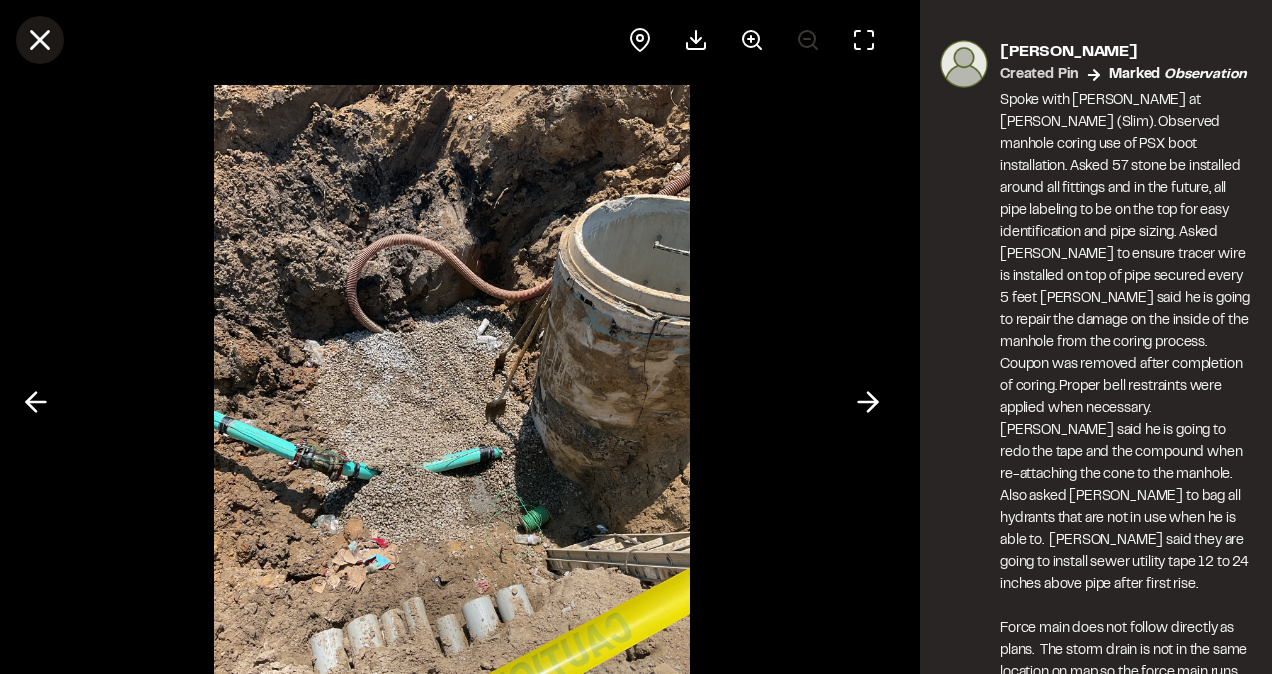 click 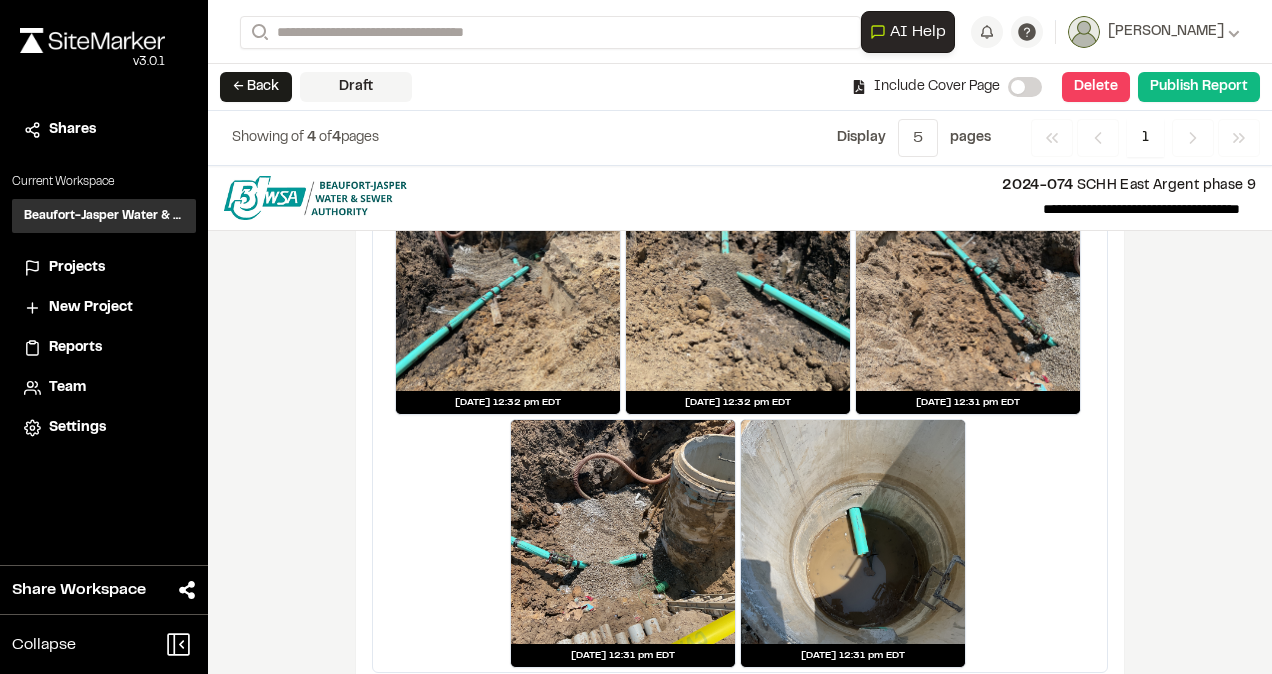 click at bounding box center (508, 279) 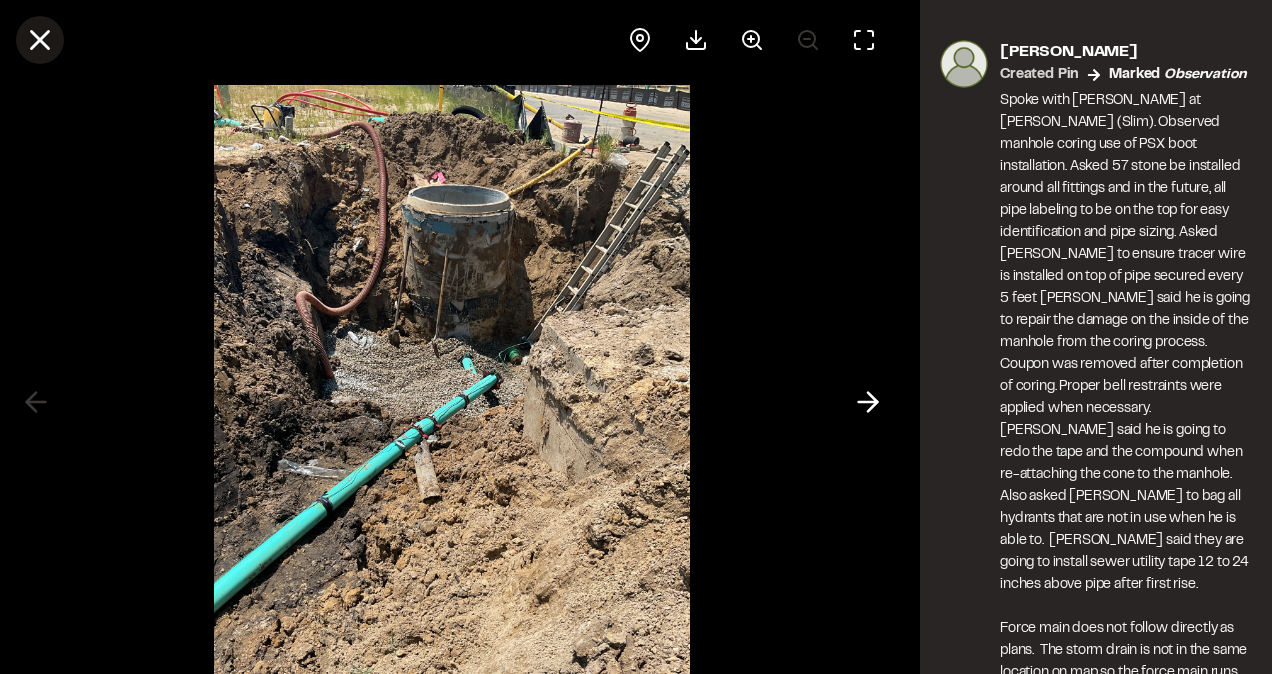 click 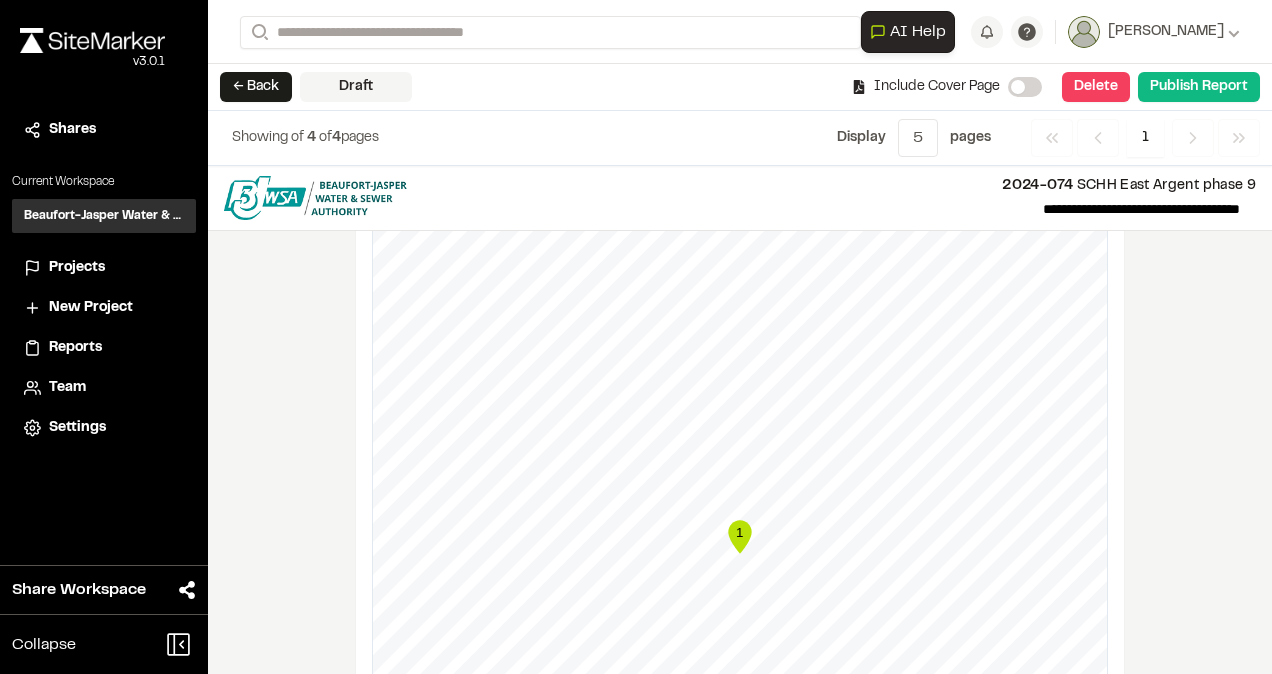 scroll, scrollTop: 1300, scrollLeft: 0, axis: vertical 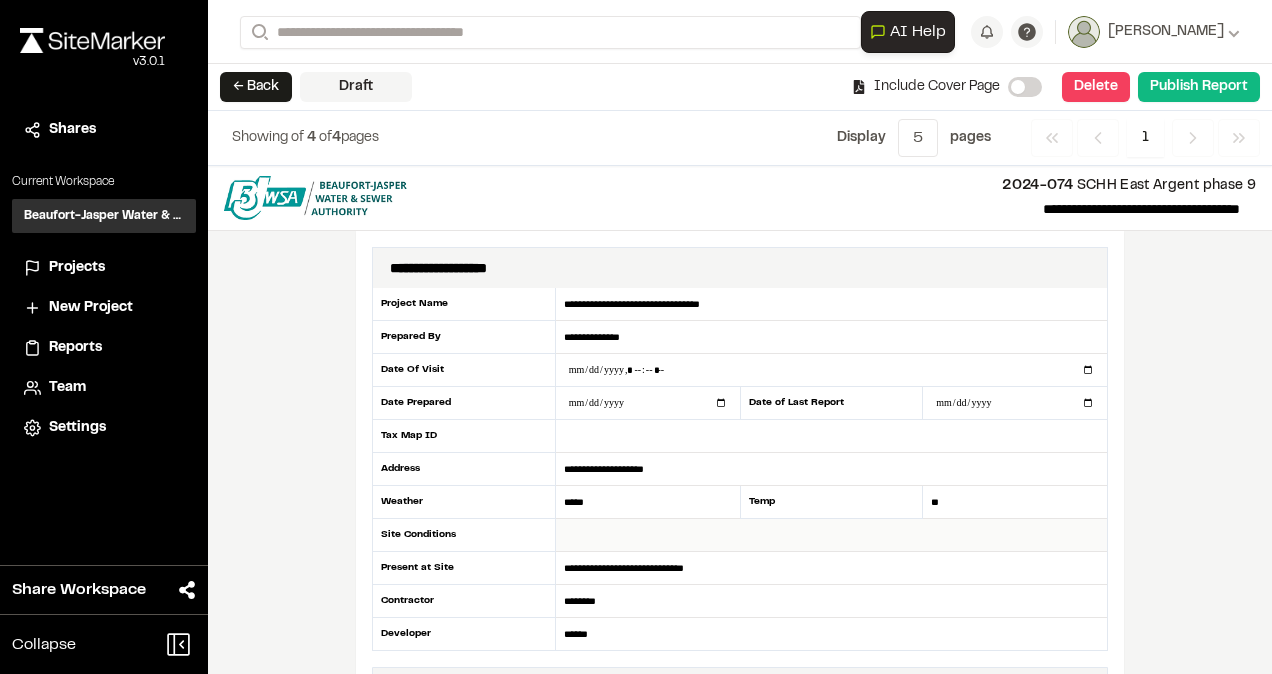 click at bounding box center [831, 535] 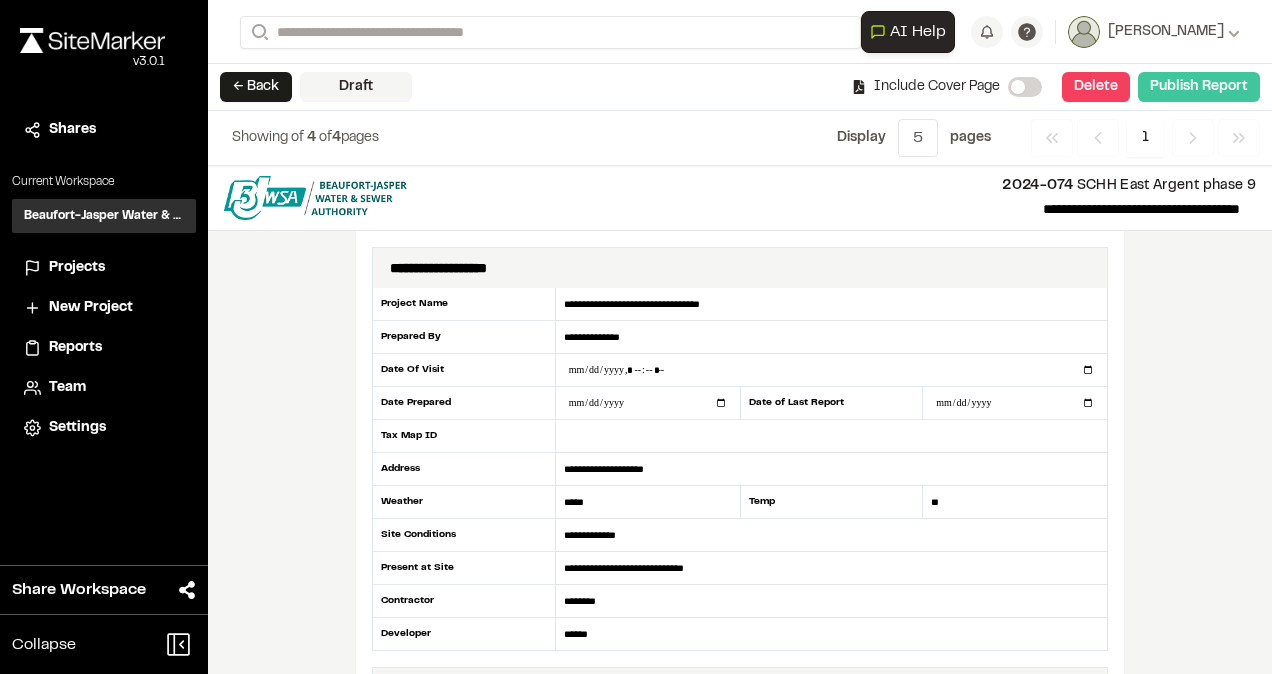 type on "**********" 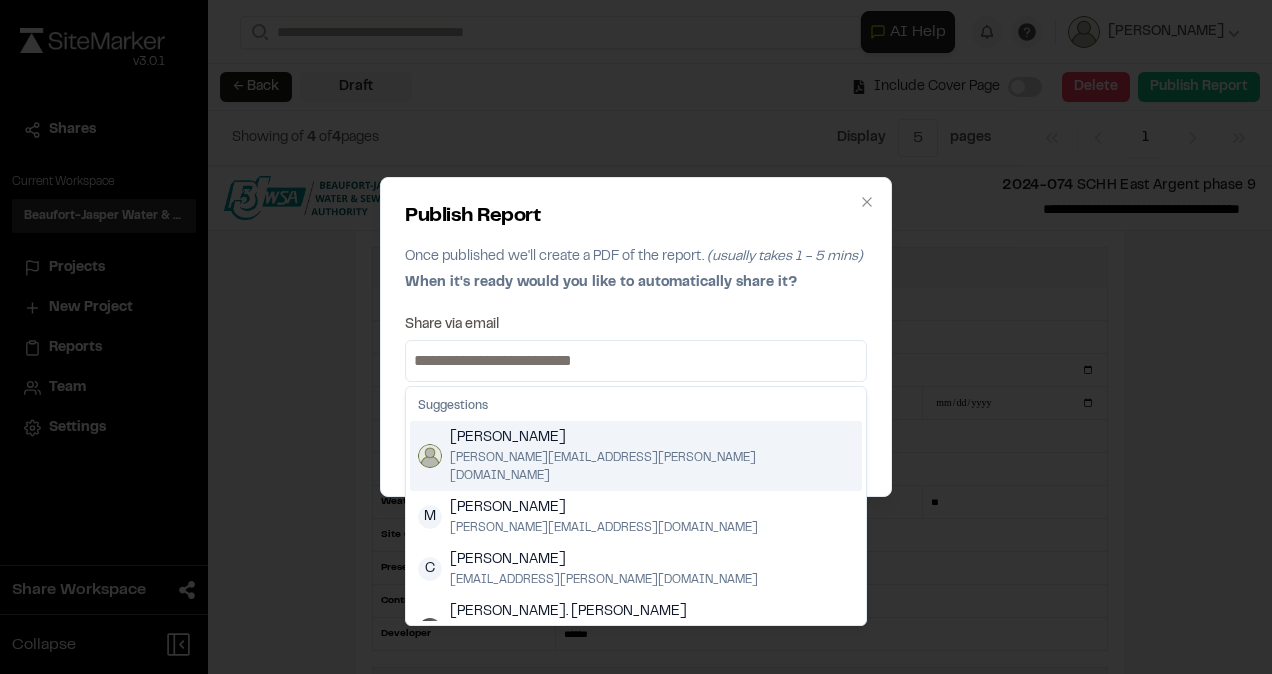 click at bounding box center (636, 361) 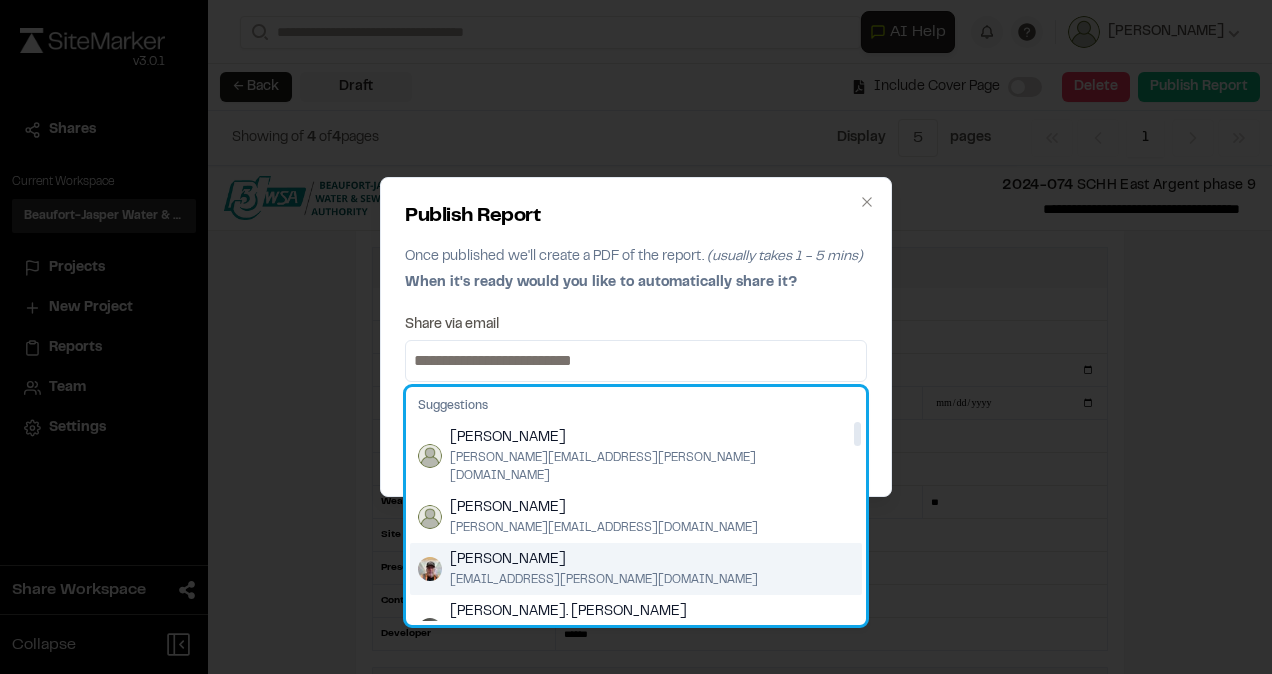 click on "[EMAIL_ADDRESS][PERSON_NAME][DOMAIN_NAME]" at bounding box center [604, 580] 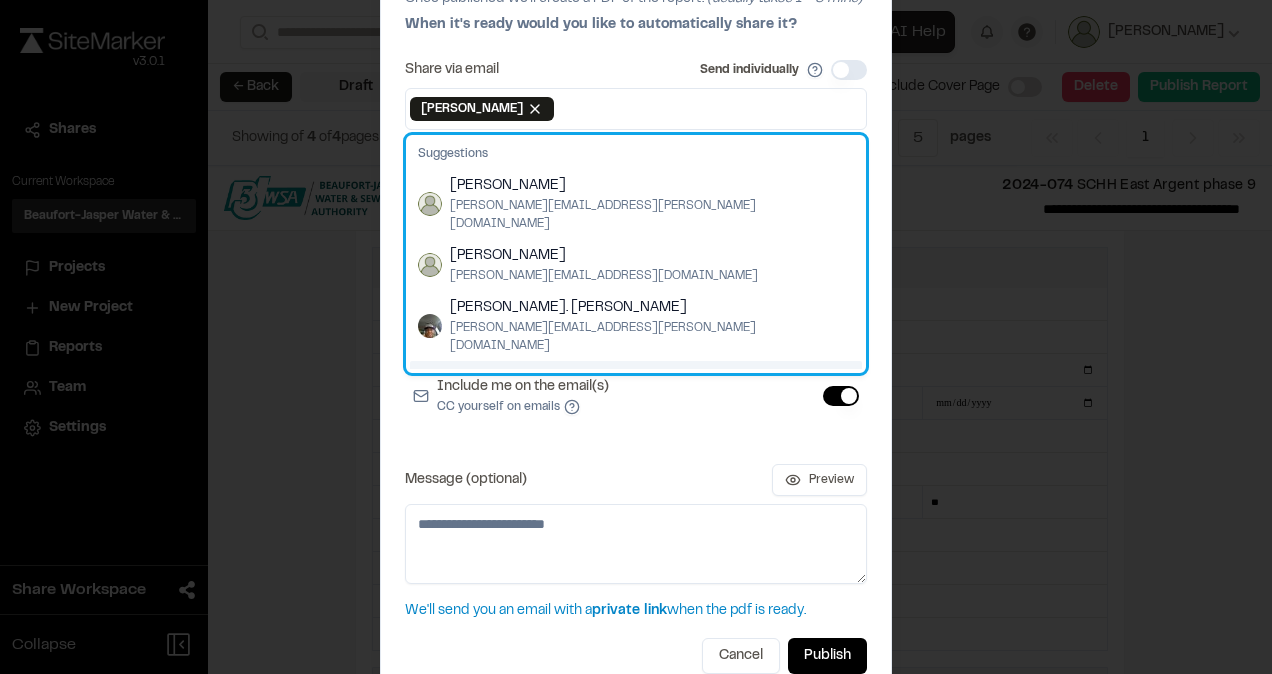 scroll, scrollTop: 0, scrollLeft: 0, axis: both 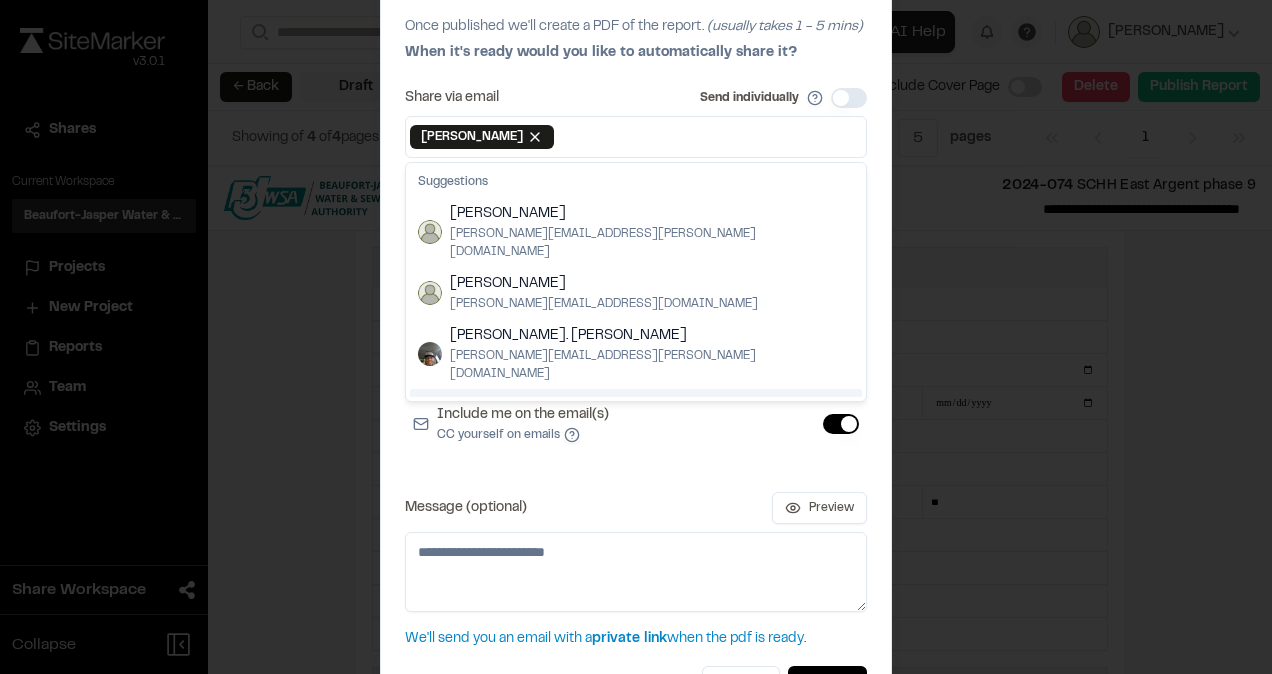 click on "Include me on the email(s) CC yourself on emails" at bounding box center [841, 424] 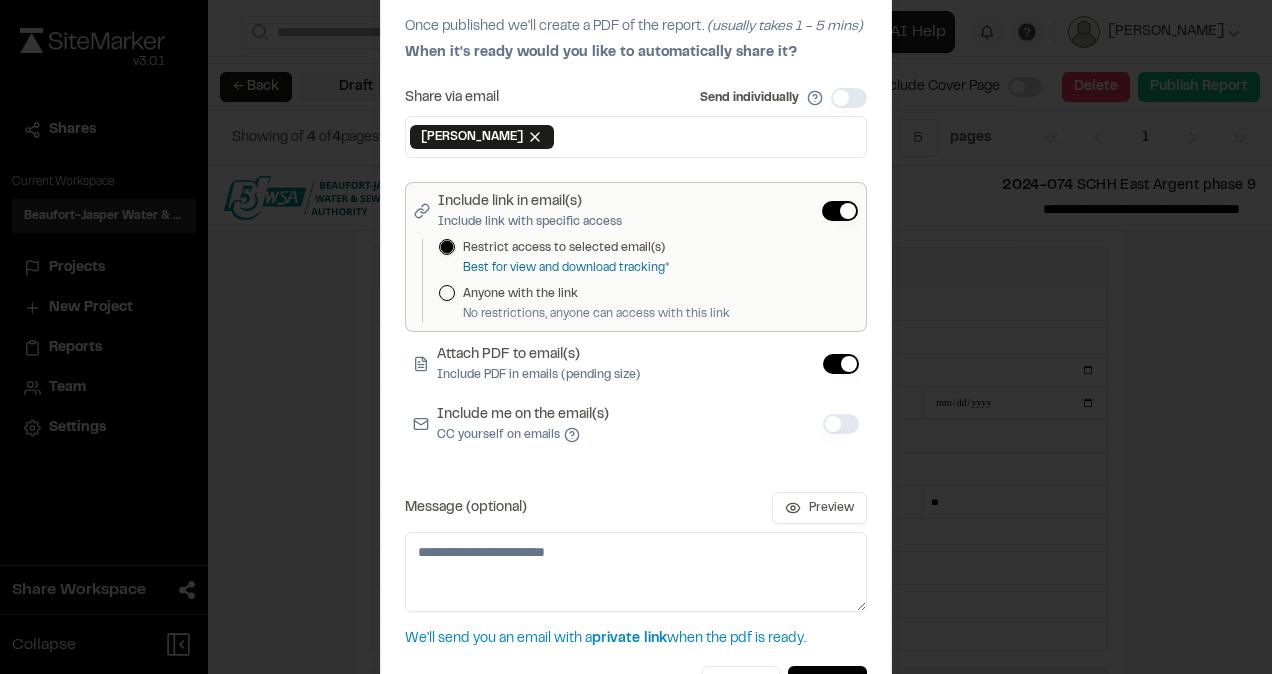 click at bounding box center [710, 137] 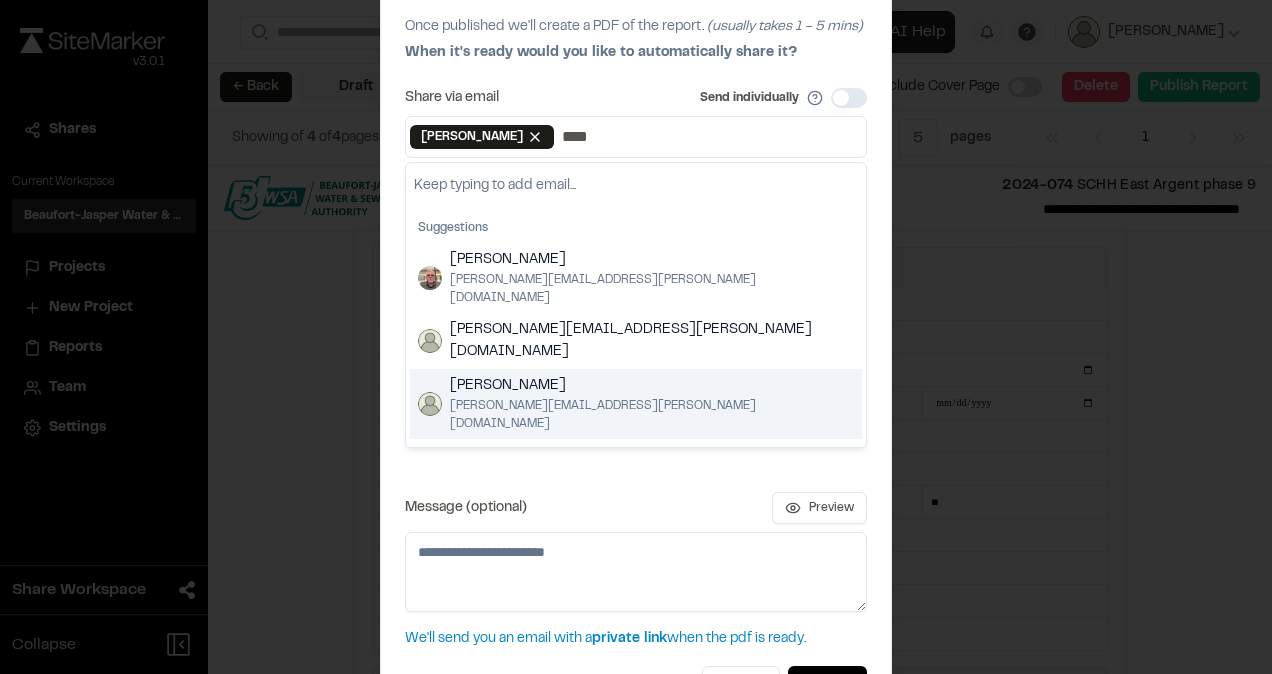 type on "****" 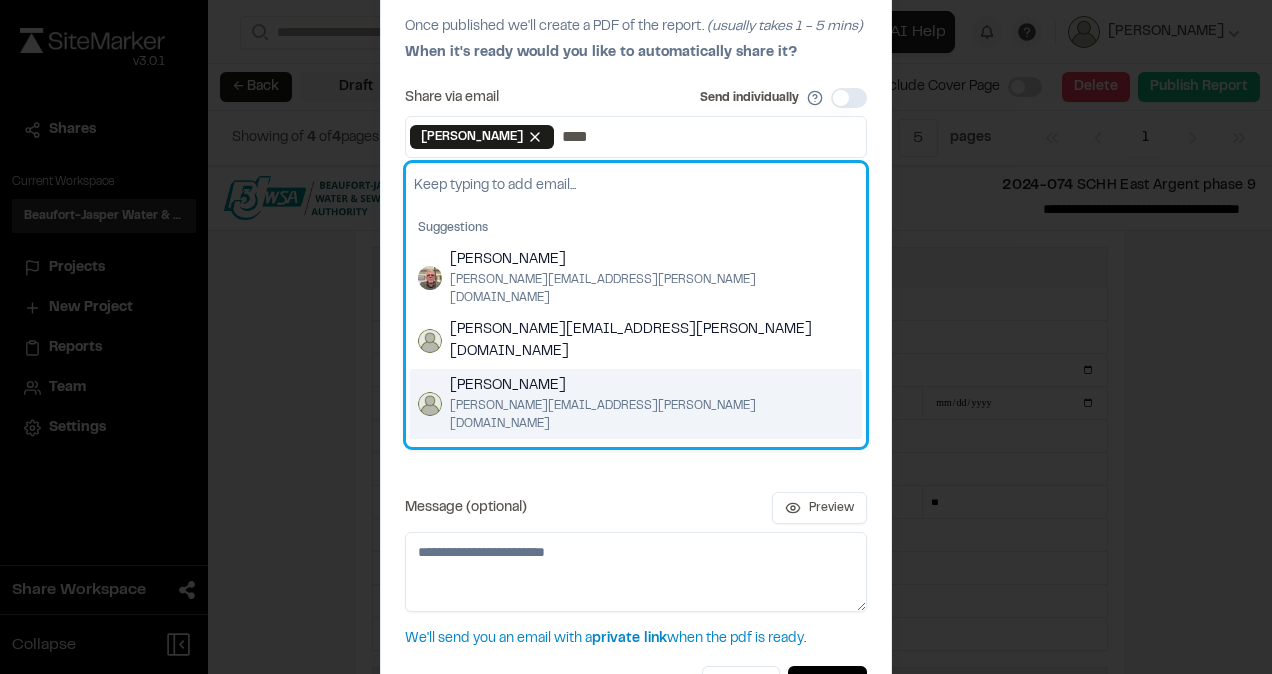 click on "[PERSON_NAME]" at bounding box center [652, 386] 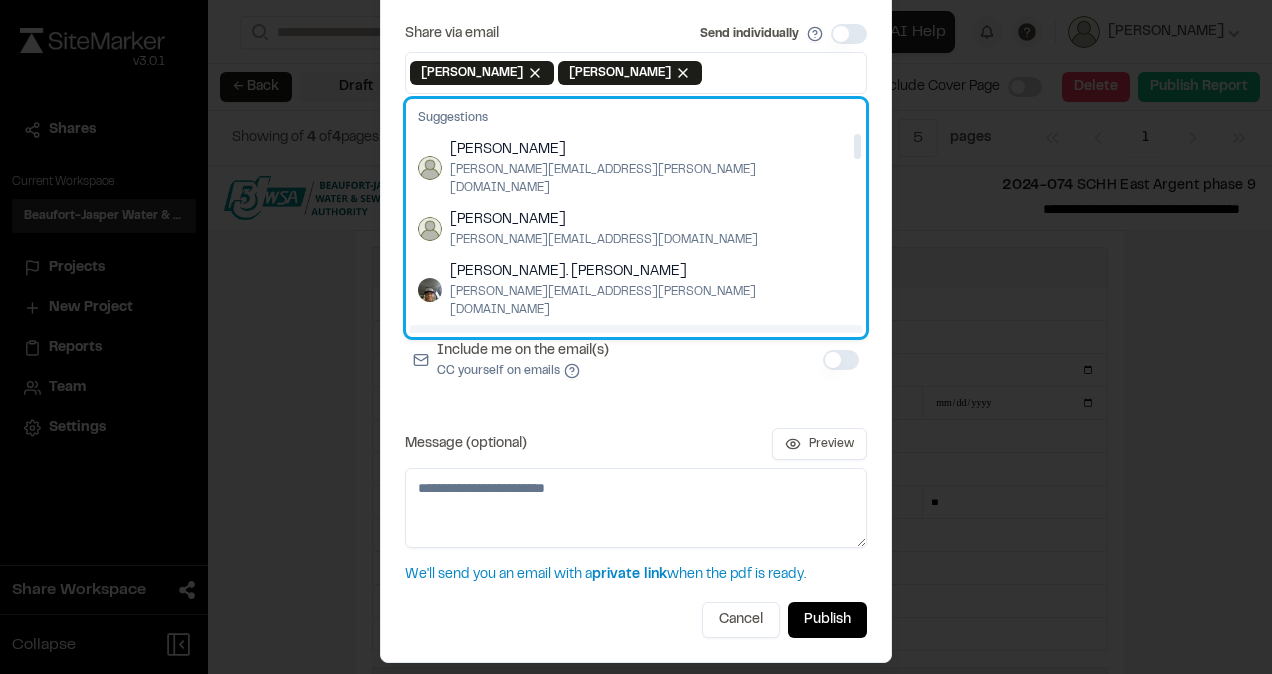 scroll, scrollTop: 92, scrollLeft: 0, axis: vertical 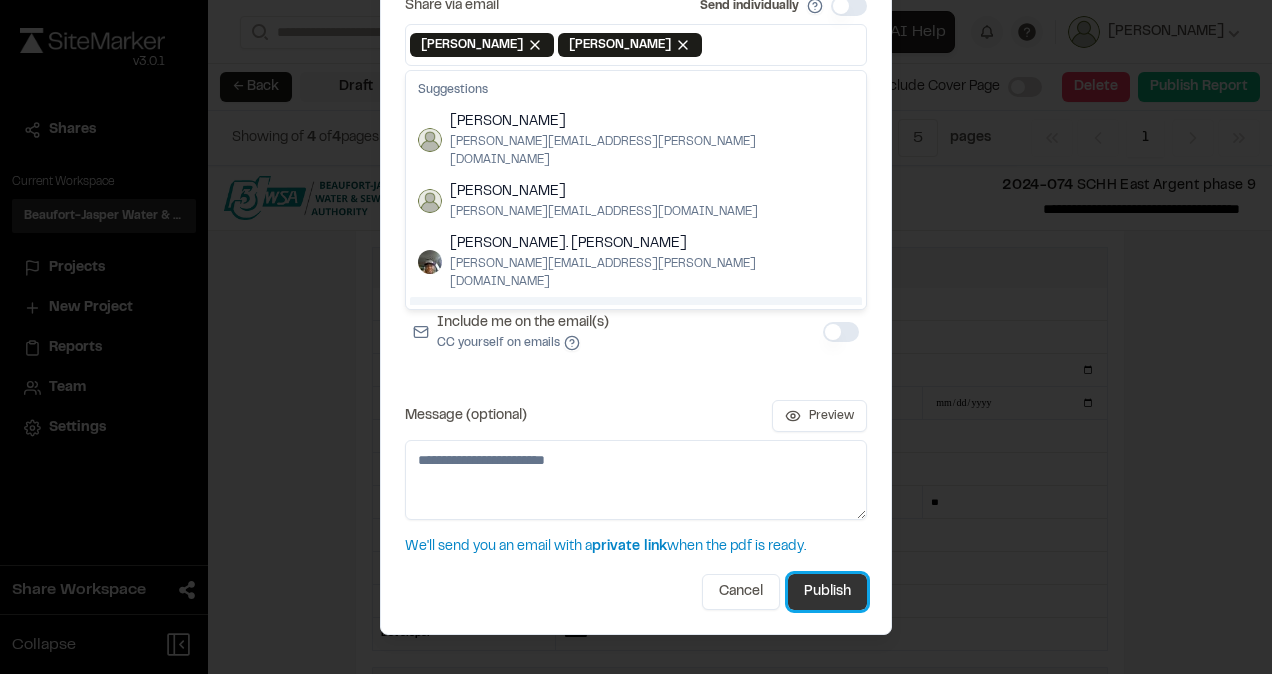 click on "Publish" at bounding box center [827, 592] 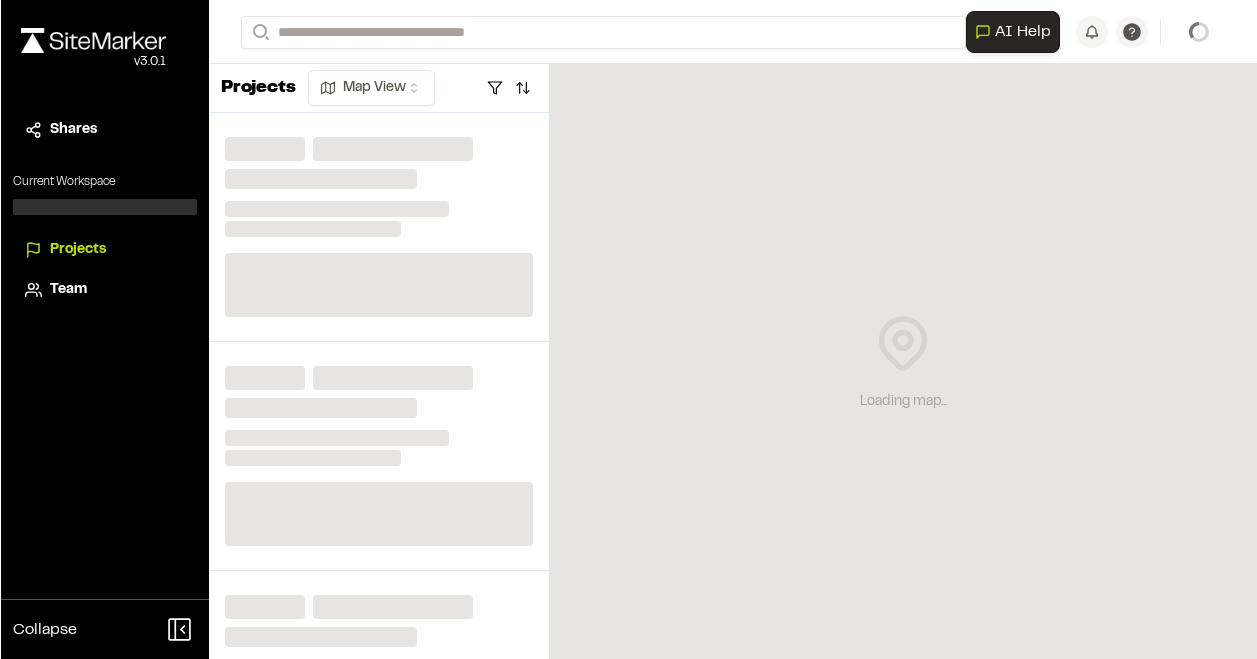 scroll, scrollTop: 0, scrollLeft: 0, axis: both 